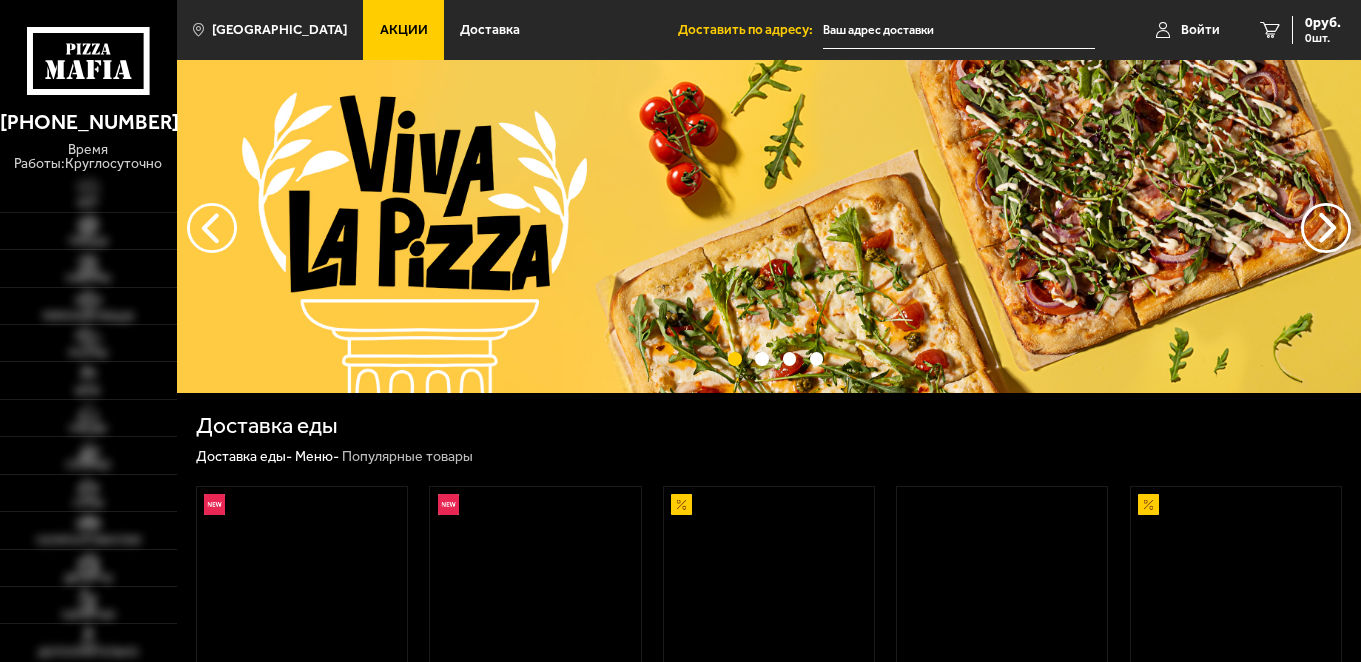 scroll, scrollTop: 0, scrollLeft: 0, axis: both 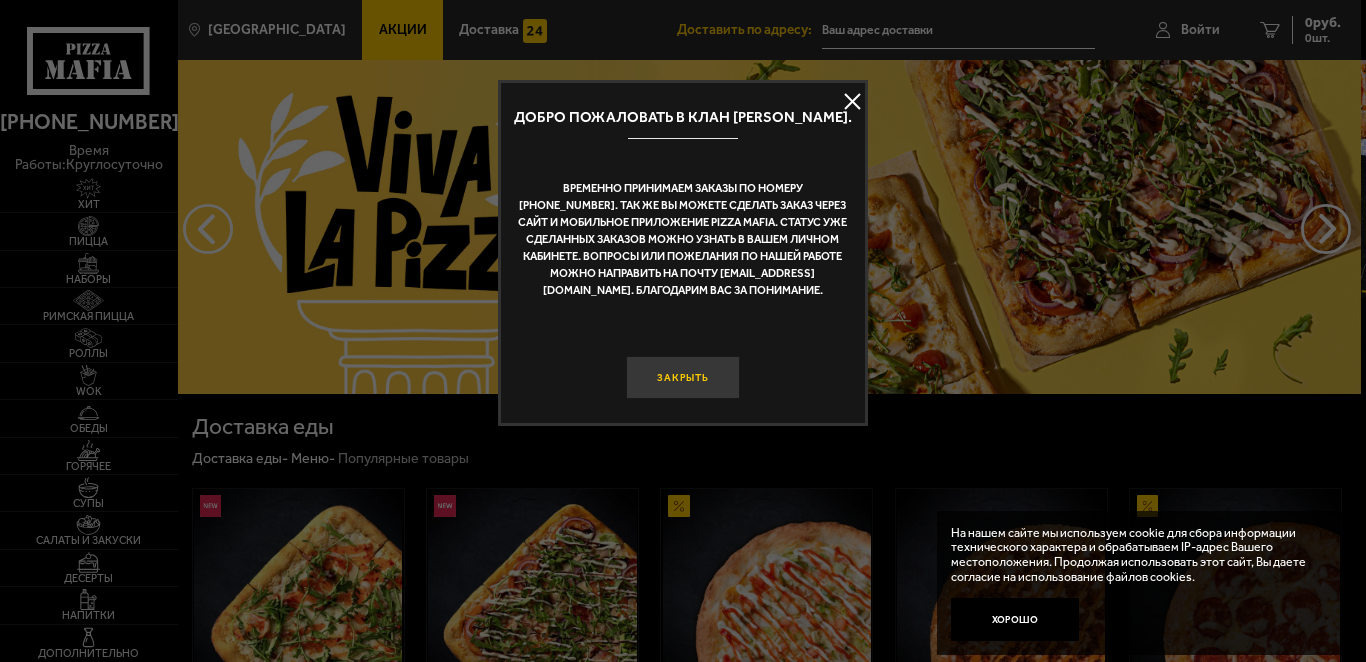 click on "Закрыть" at bounding box center [683, 377] 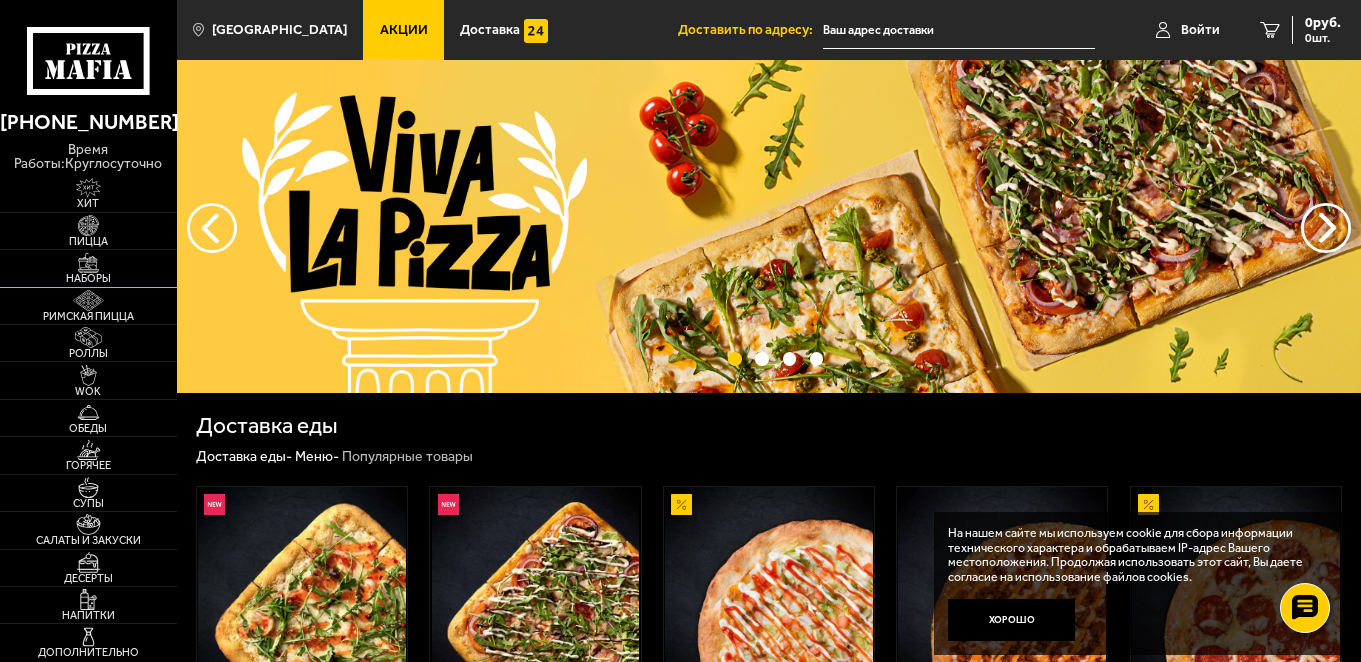 click on "Наборы" at bounding box center [88, 278] 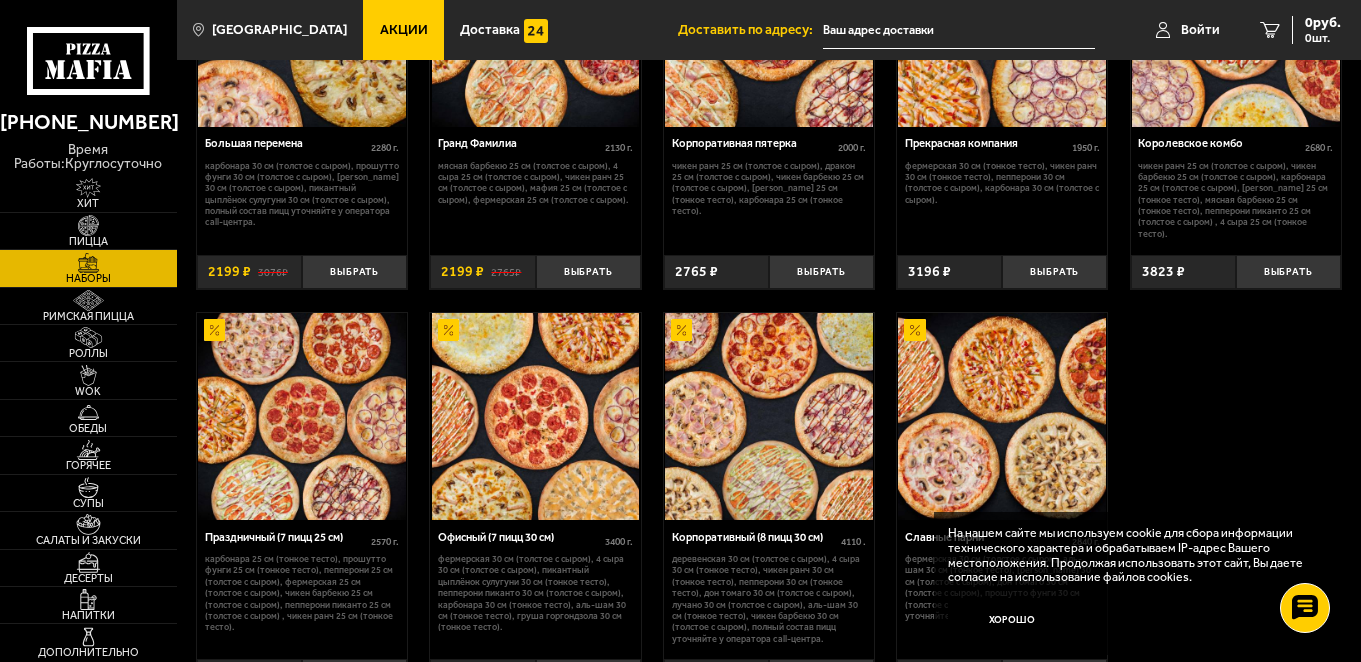 scroll, scrollTop: 2262, scrollLeft: 0, axis: vertical 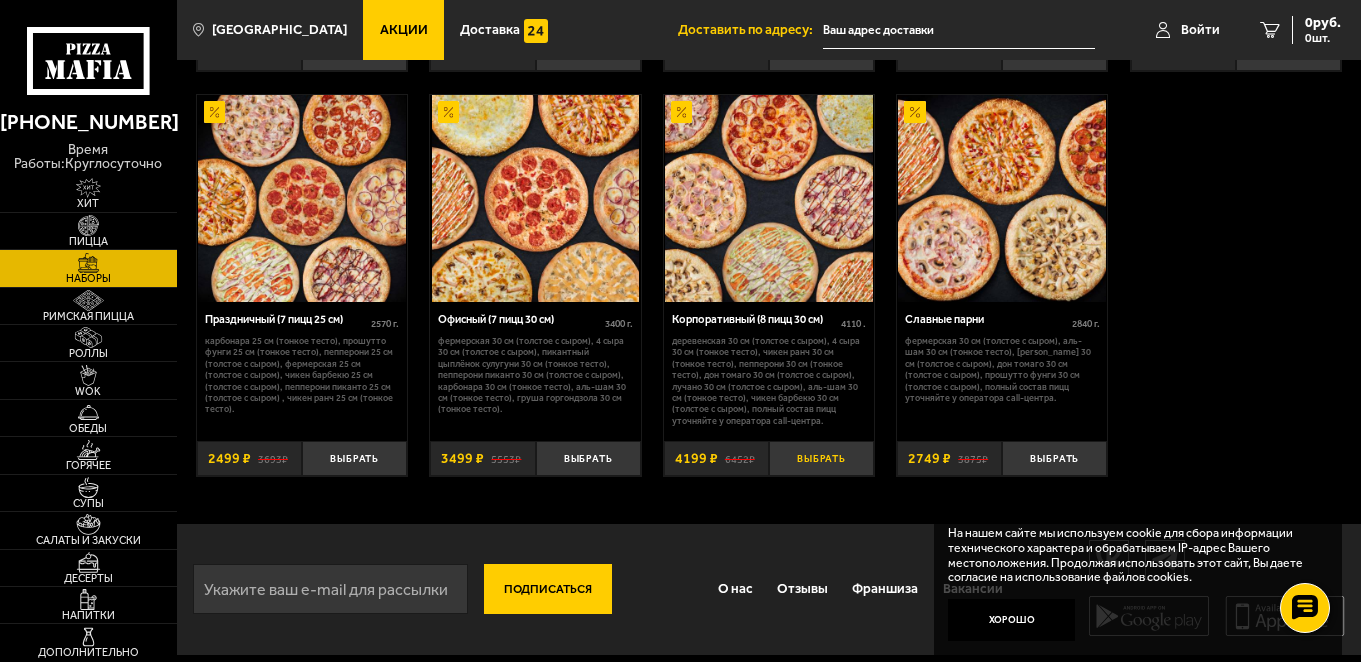 click on "Выбрать" at bounding box center (821, 458) 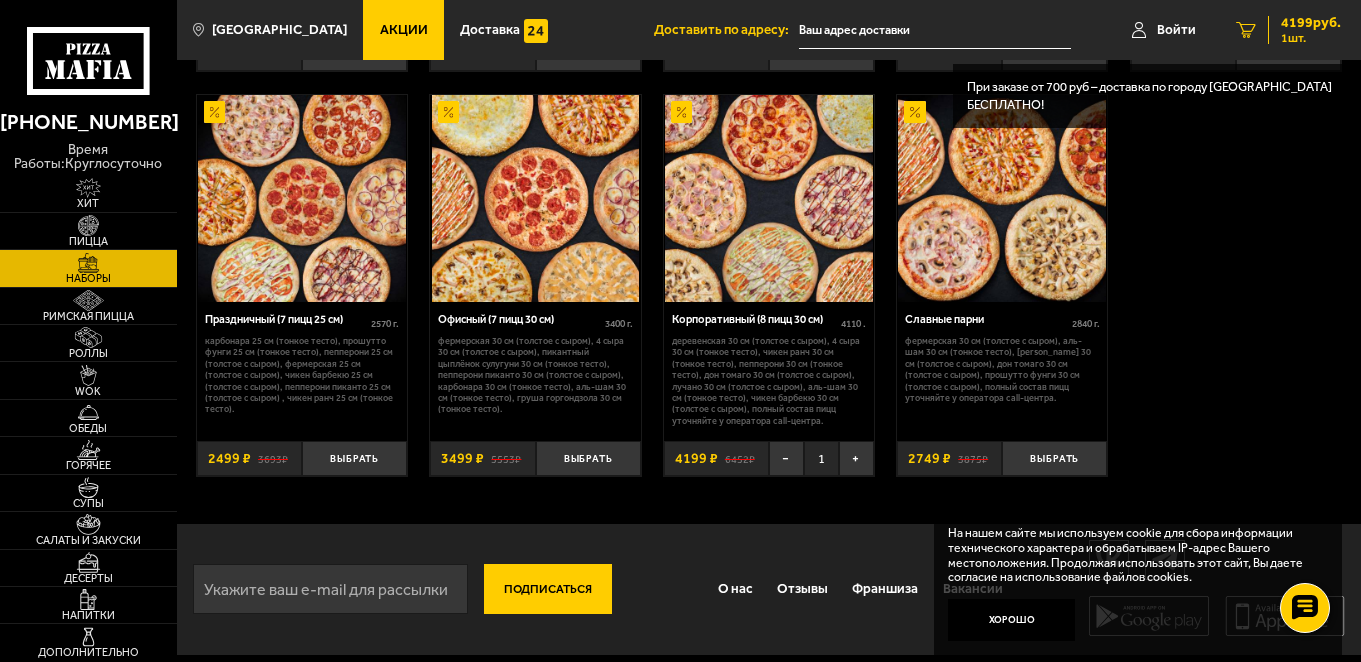 click on "1 4199  руб. 1  шт." at bounding box center [1288, 30] 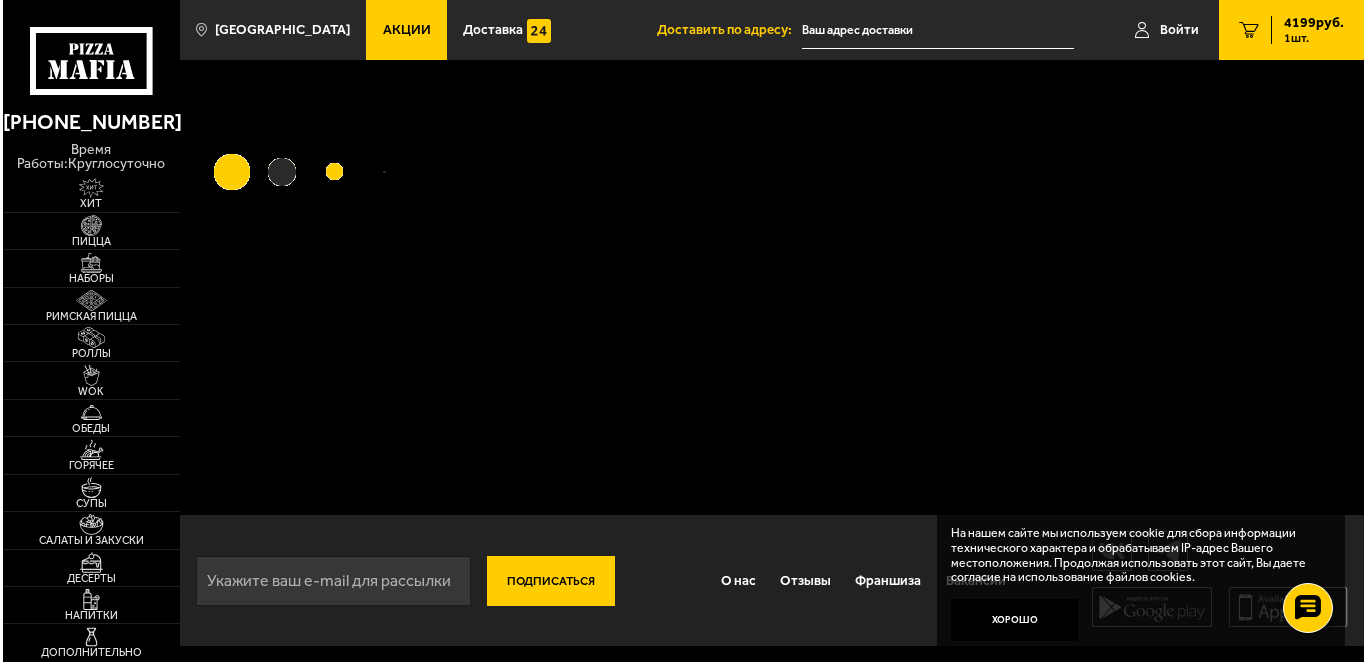 scroll, scrollTop: 0, scrollLeft: 0, axis: both 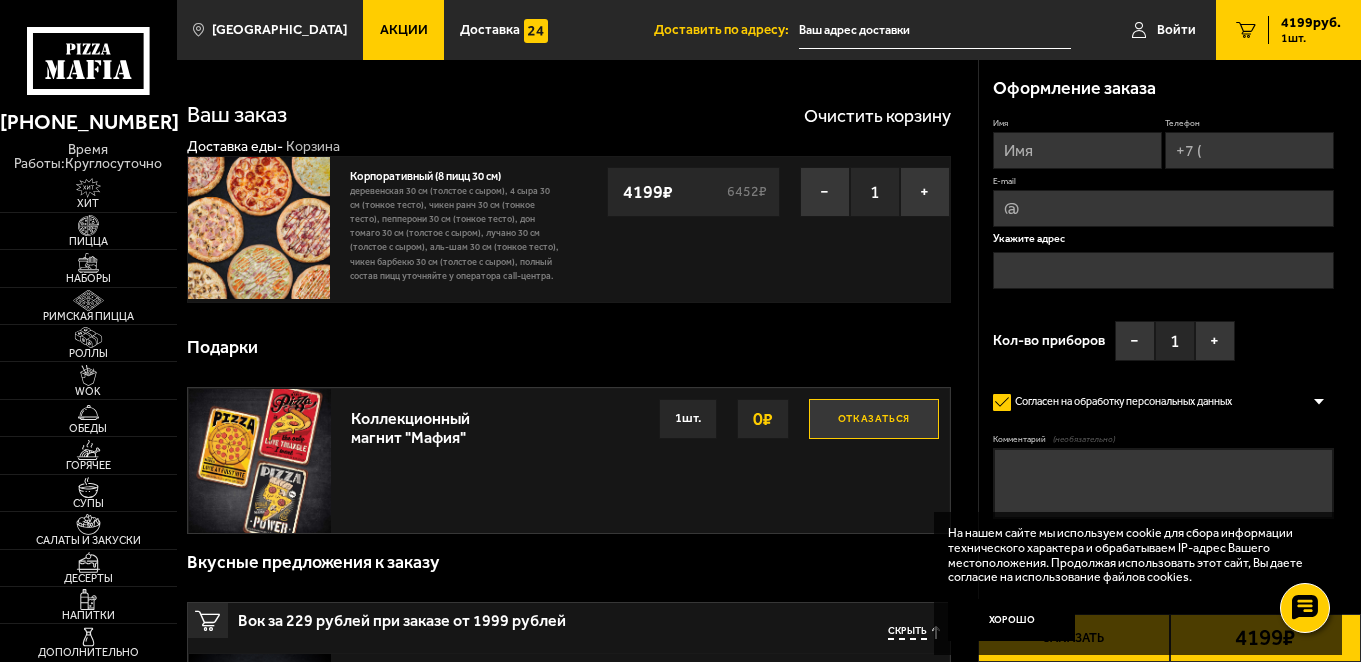 click on "Имя" at bounding box center [1077, 150] 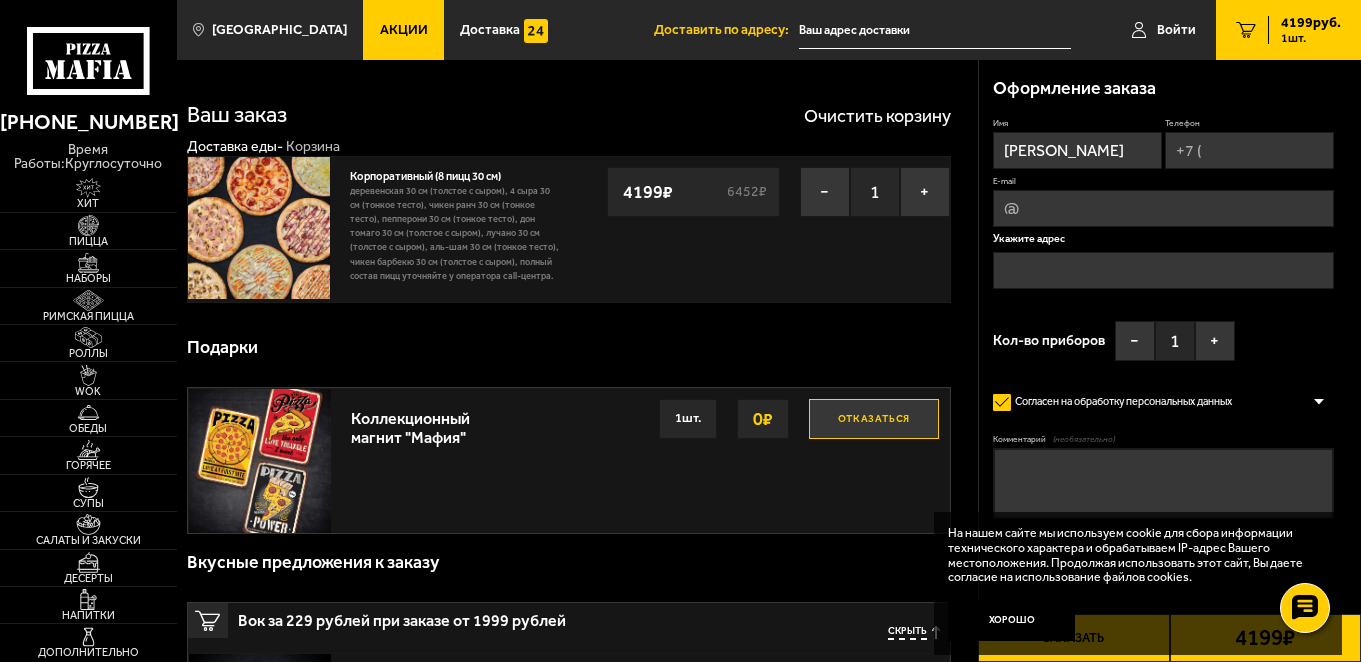 type on "+7 (" 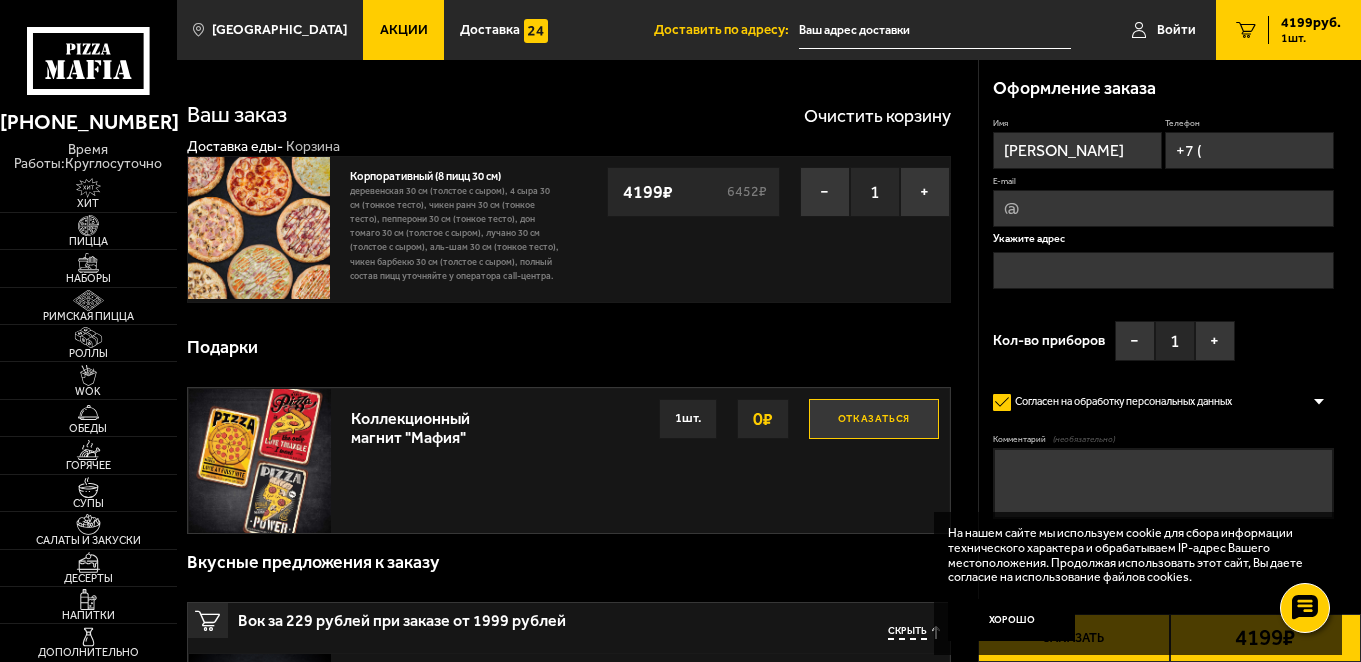type on "[EMAIL_ADDRESS][DOMAIN_NAME]" 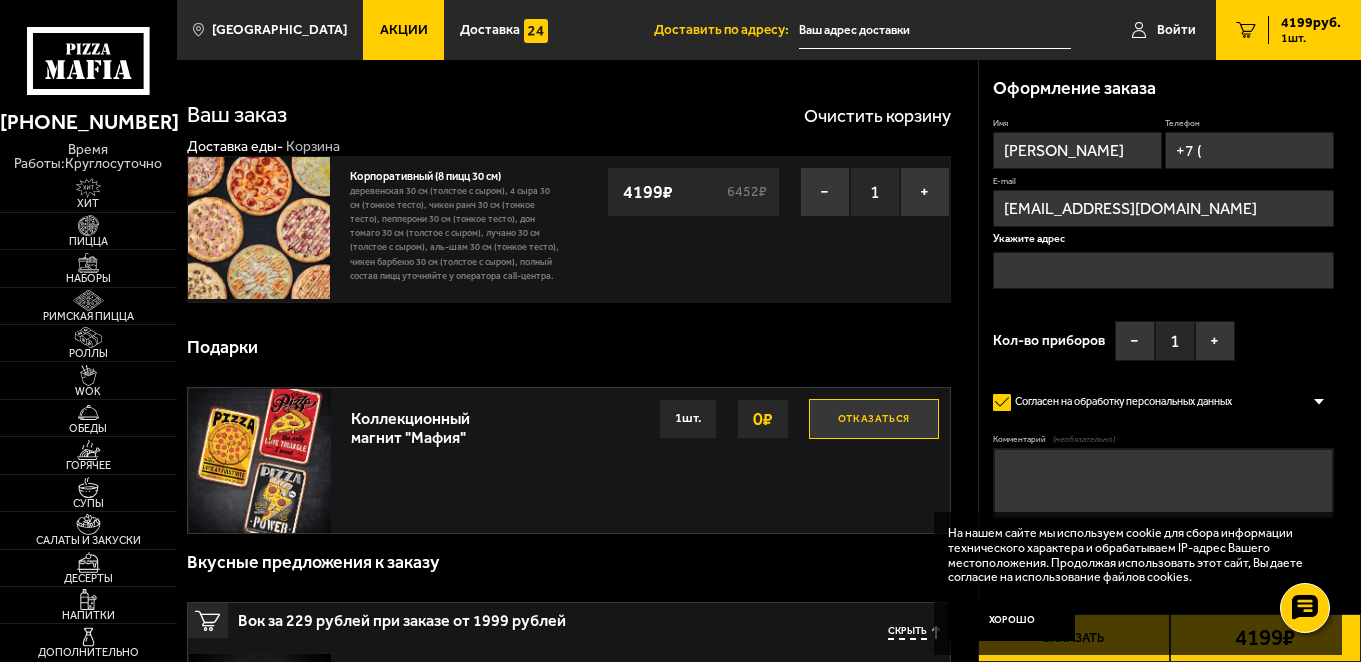 drag, startPoint x: 1129, startPoint y: 156, endPoint x: 1007, endPoint y: 164, distance: 122.26202 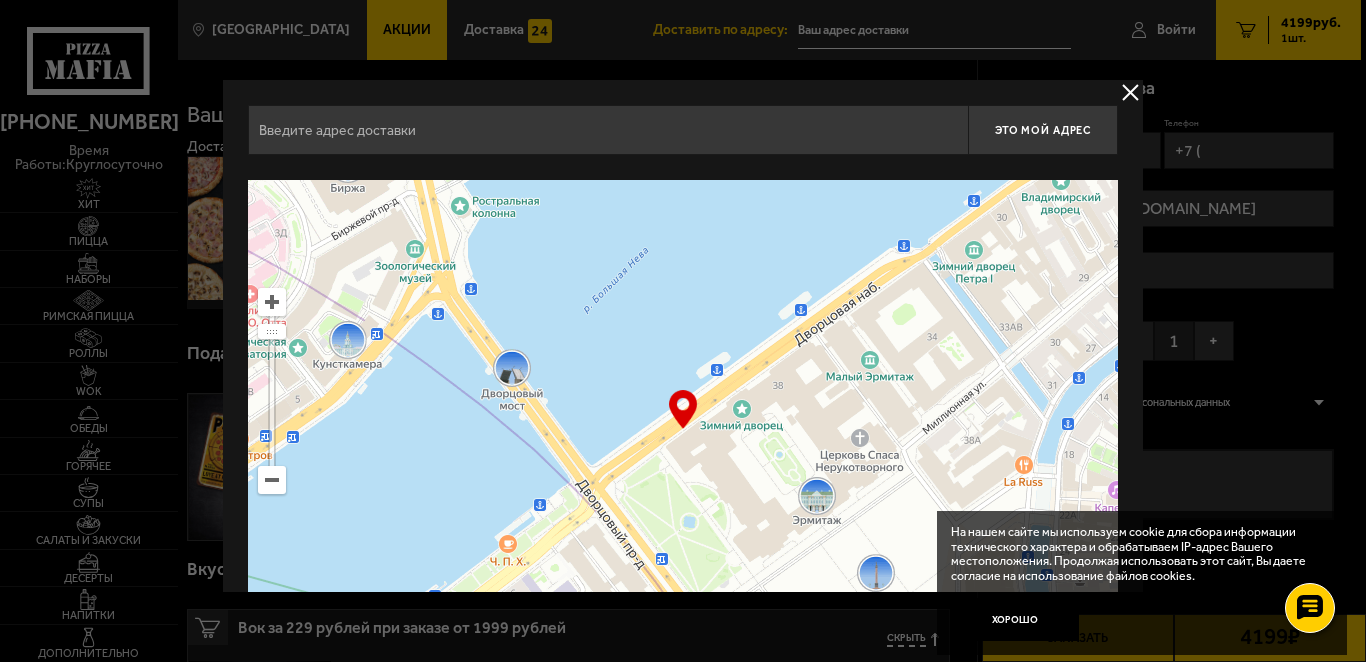 drag, startPoint x: 780, startPoint y: 331, endPoint x: 929, endPoint y: 415, distance: 171.04678 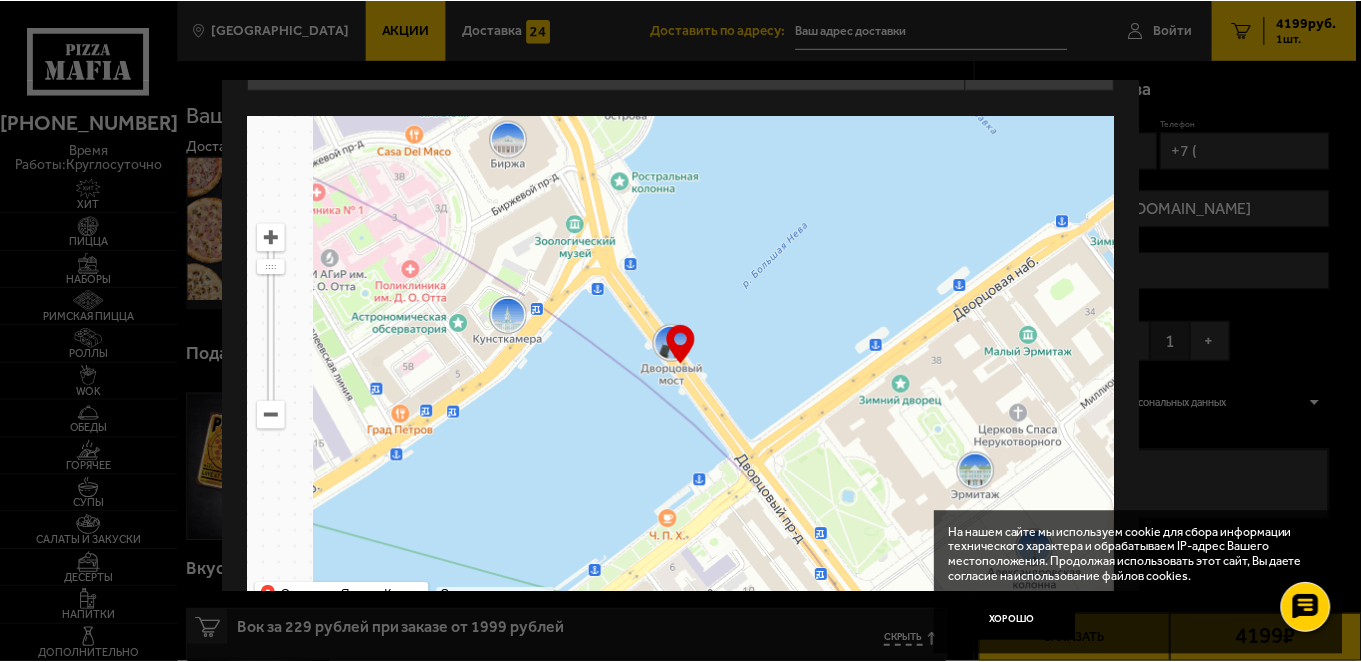 scroll, scrollTop: 0, scrollLeft: 0, axis: both 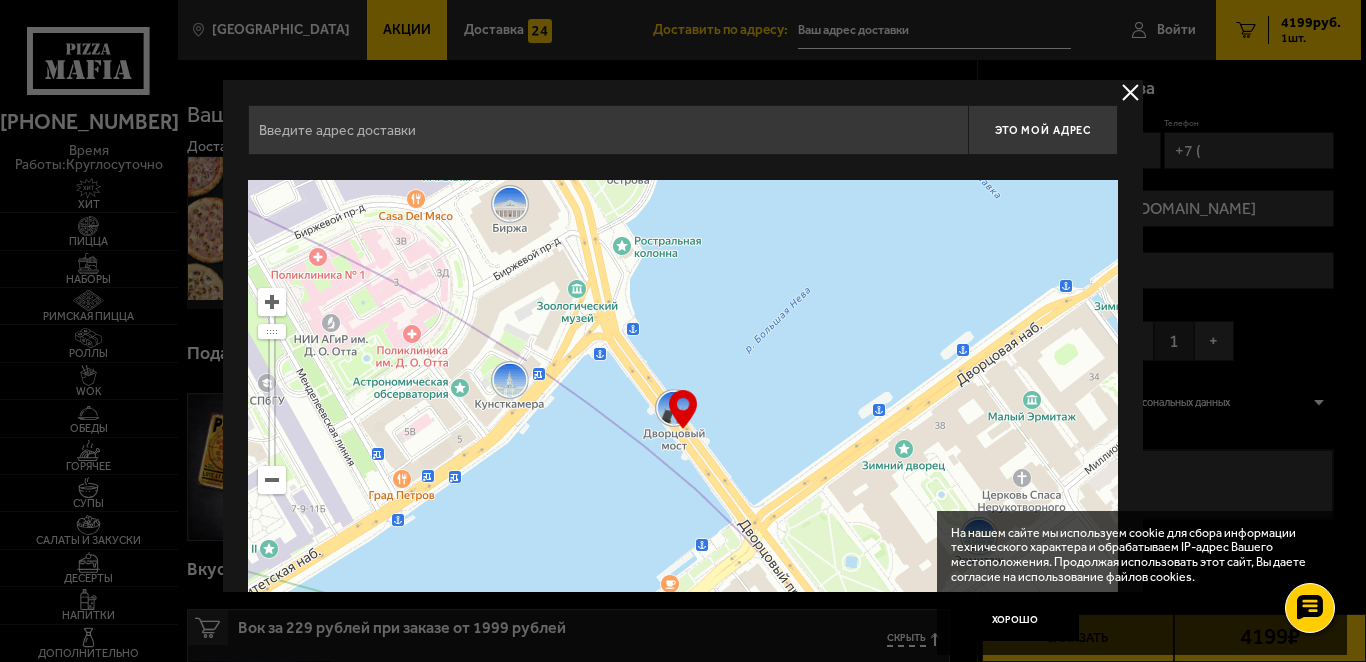 click at bounding box center (272, 480) 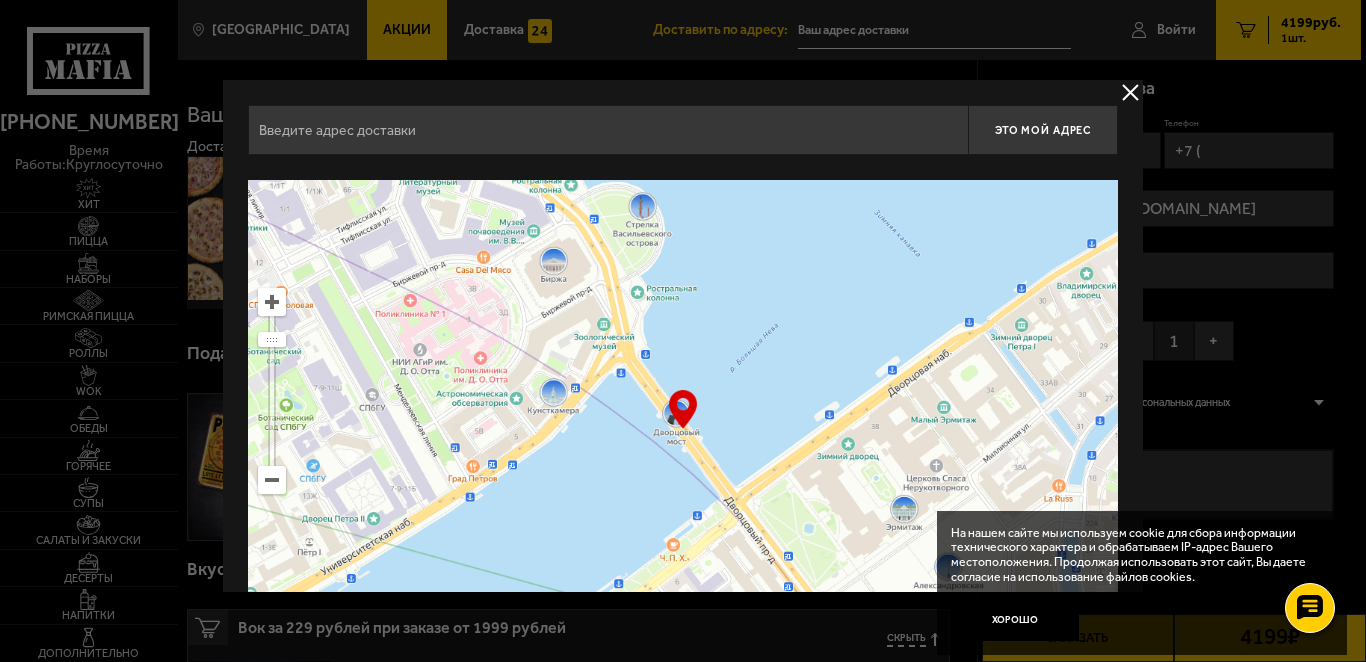 click at bounding box center (272, 480) 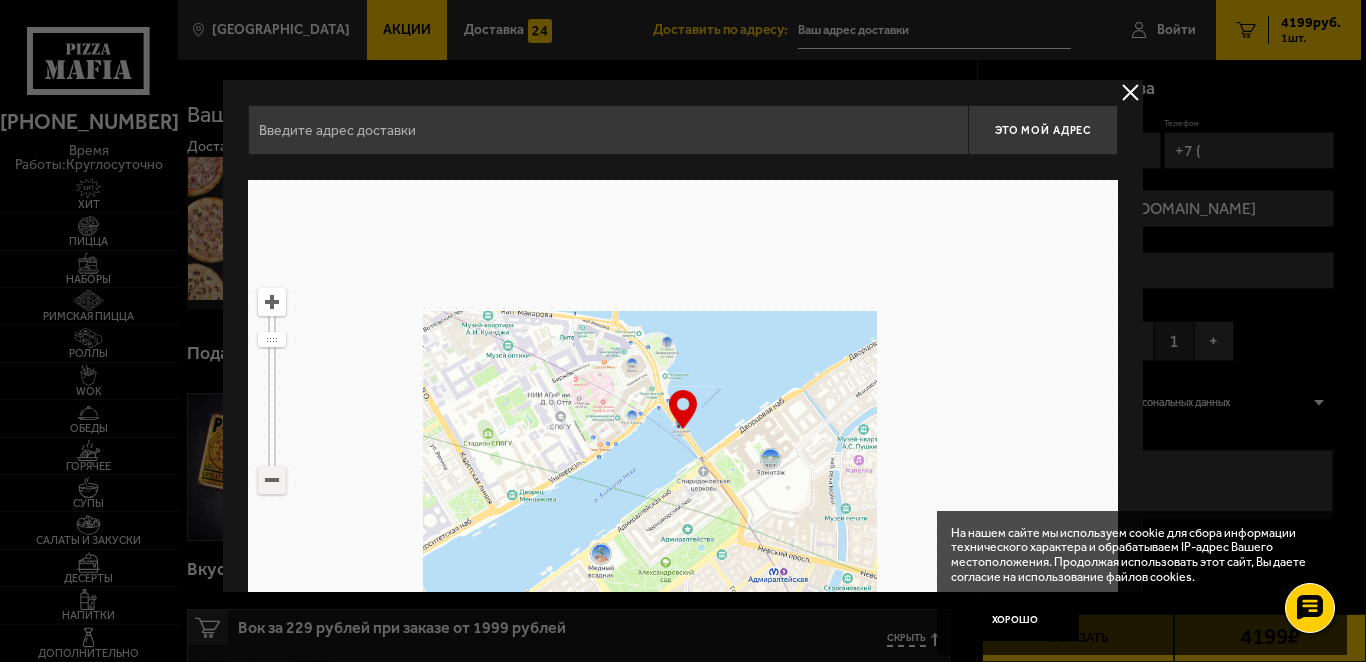 click at bounding box center [272, 480] 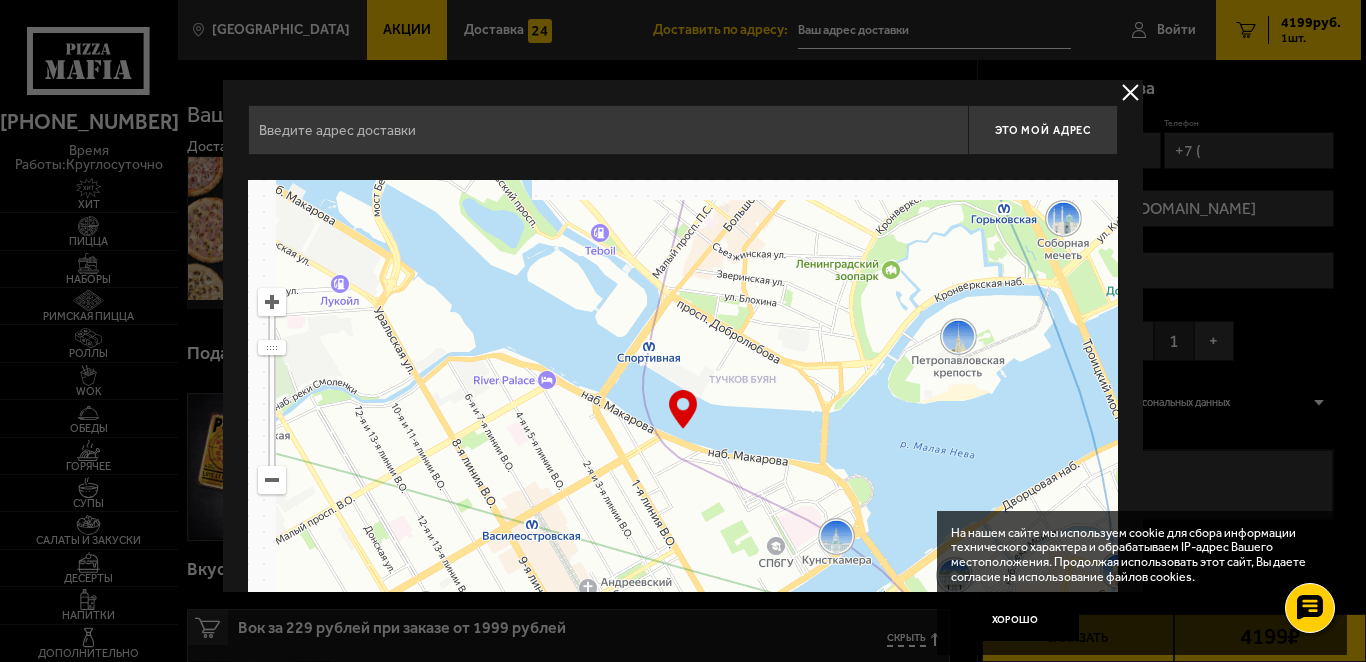 drag, startPoint x: 522, startPoint y: 402, endPoint x: 769, endPoint y: 533, distance: 279.589 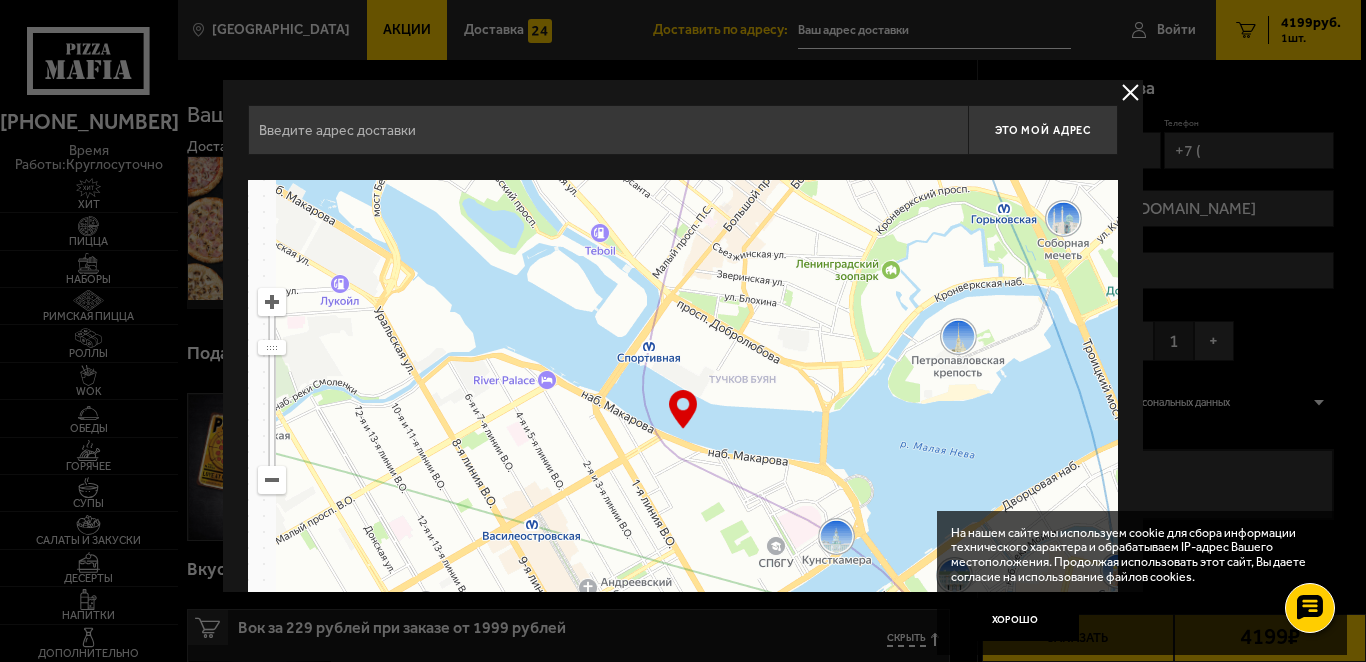click at bounding box center [683, 430] 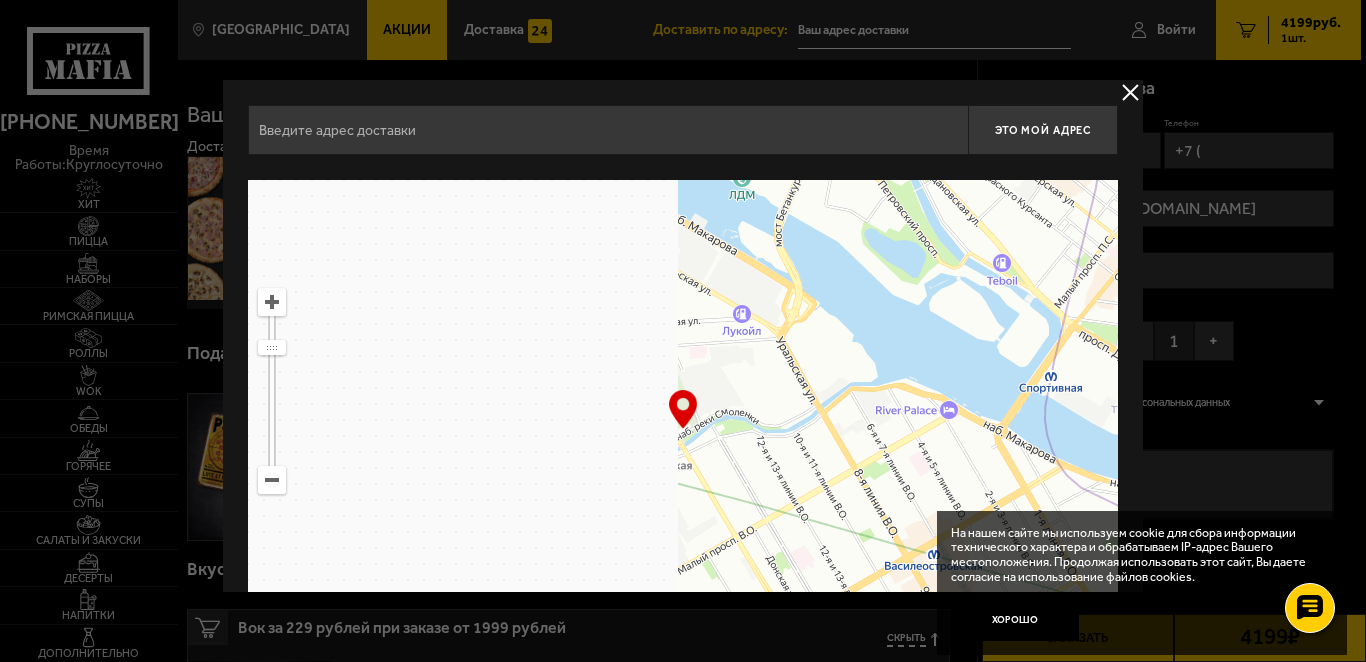 drag, startPoint x: 889, startPoint y: 349, endPoint x: 532, endPoint y: 544, distance: 406.78494 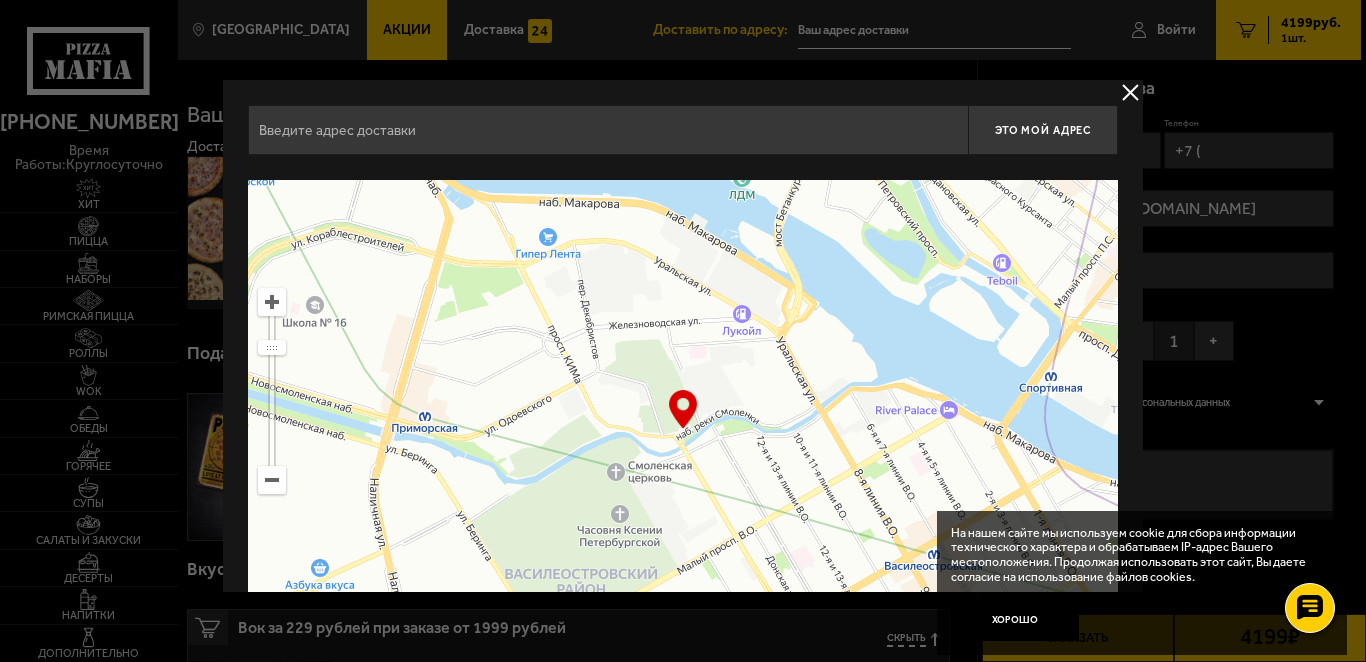 click at bounding box center (683, 430) 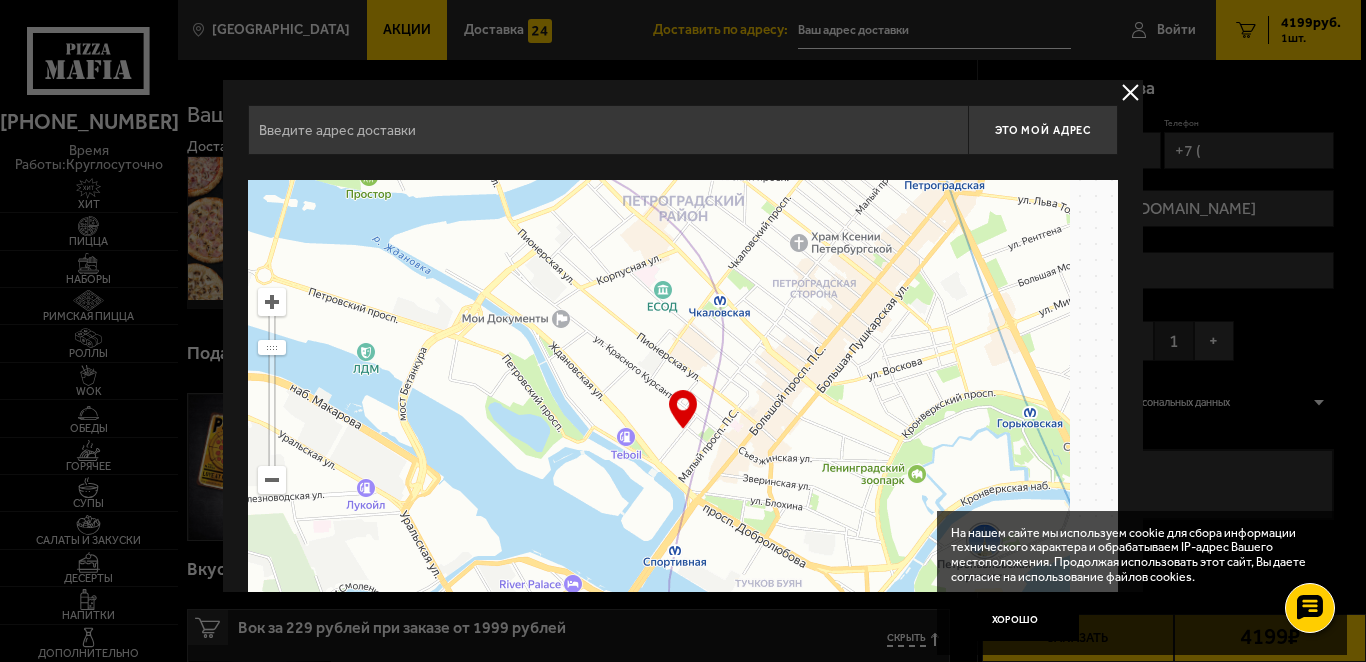 type on "[STREET_ADDRESS]" 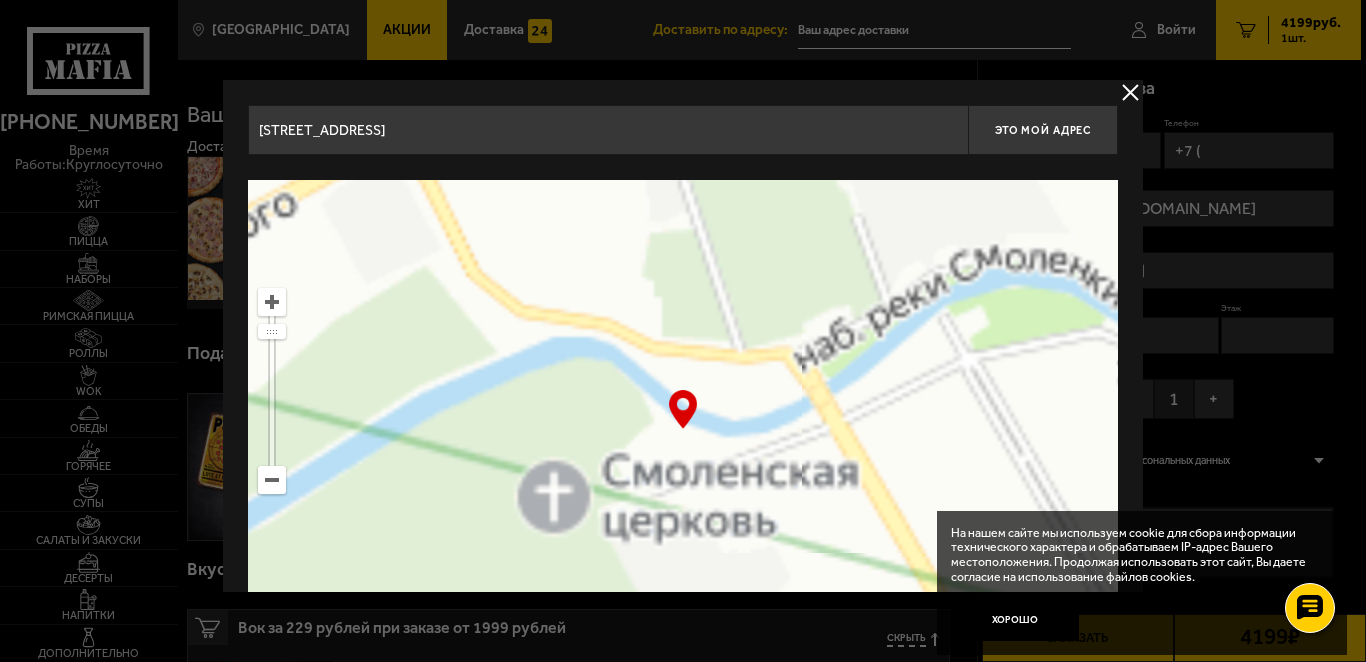 drag, startPoint x: 555, startPoint y: 387, endPoint x: 563, endPoint y: 509, distance: 122.26202 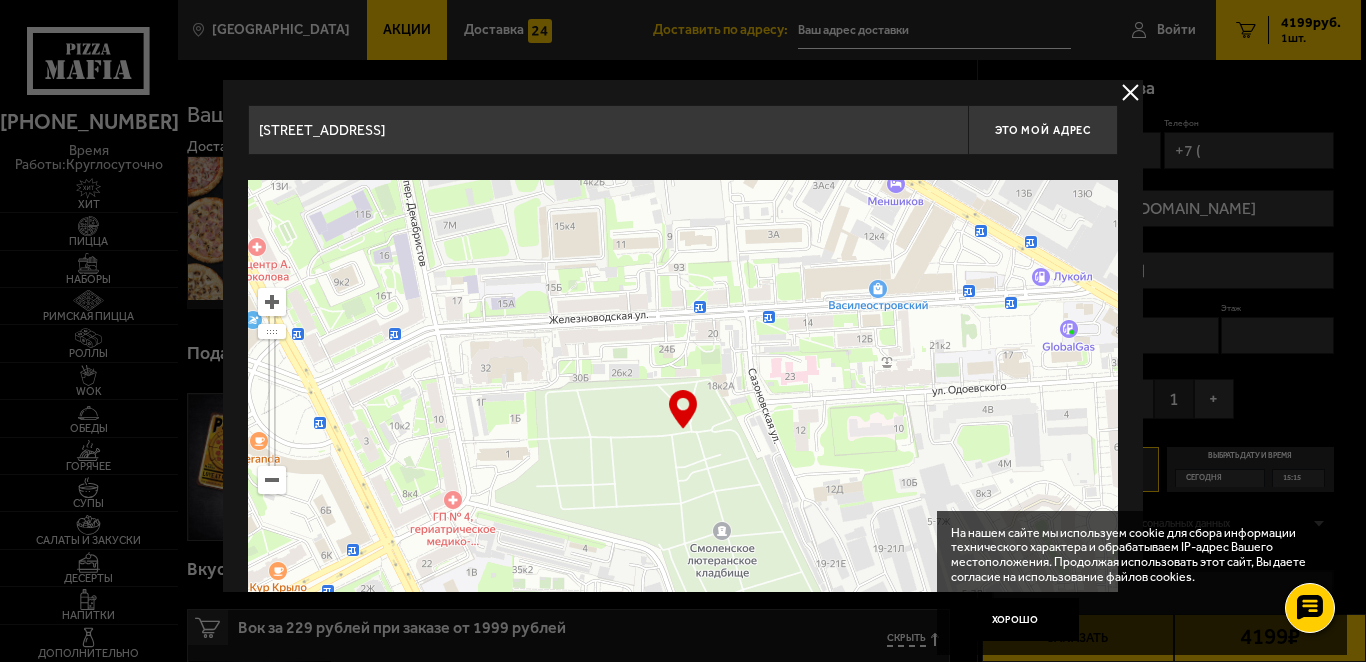 click at bounding box center (683, 430) 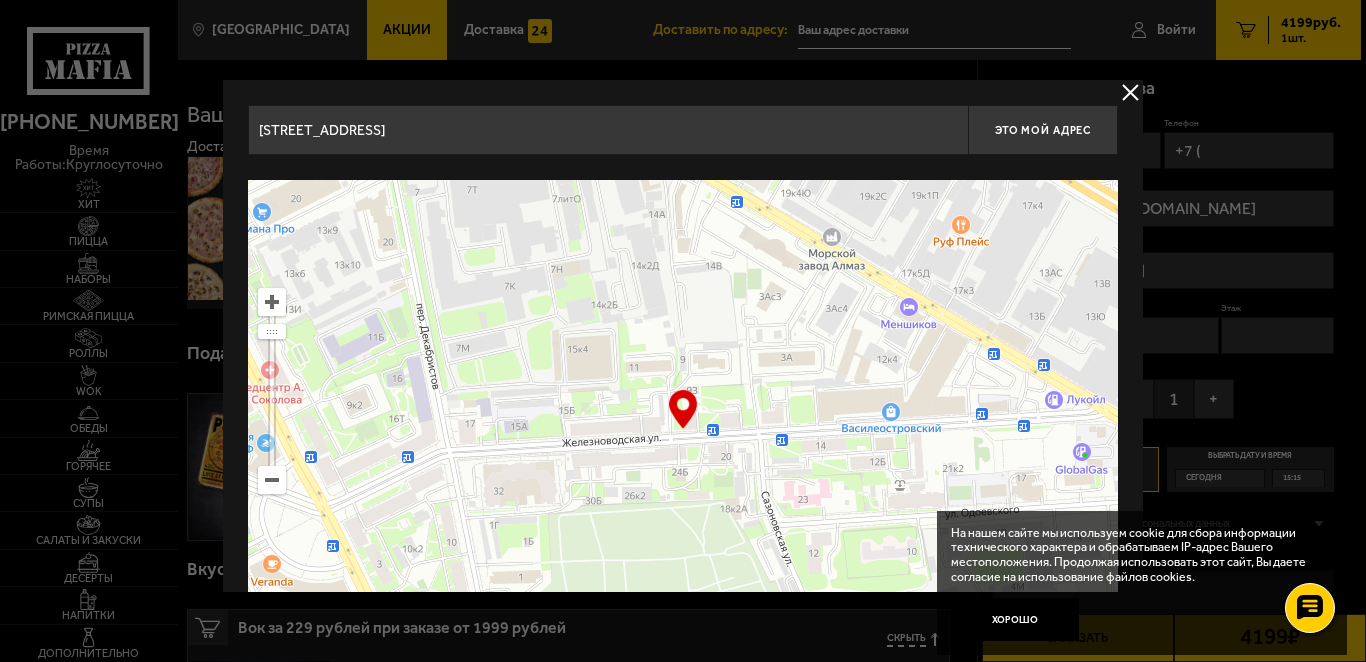 drag, startPoint x: 690, startPoint y: 380, endPoint x: 707, endPoint y: 463, distance: 84.723076 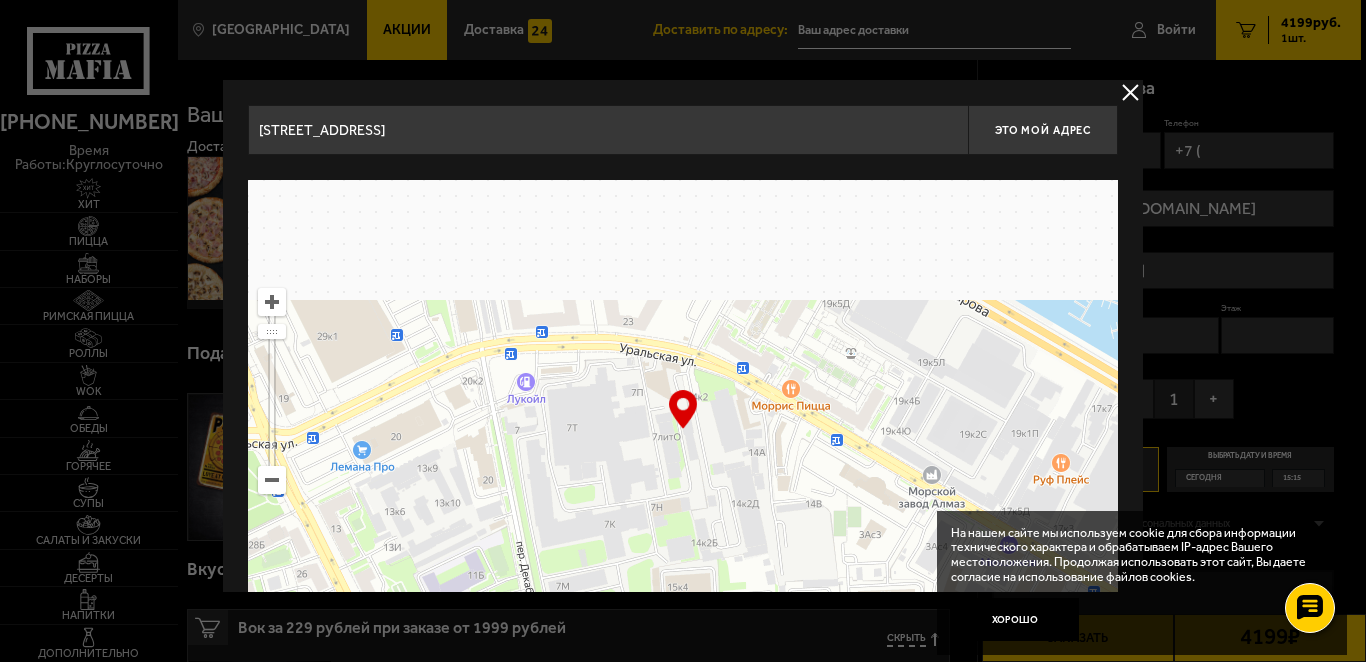 type on "[STREET_ADDRESS]" 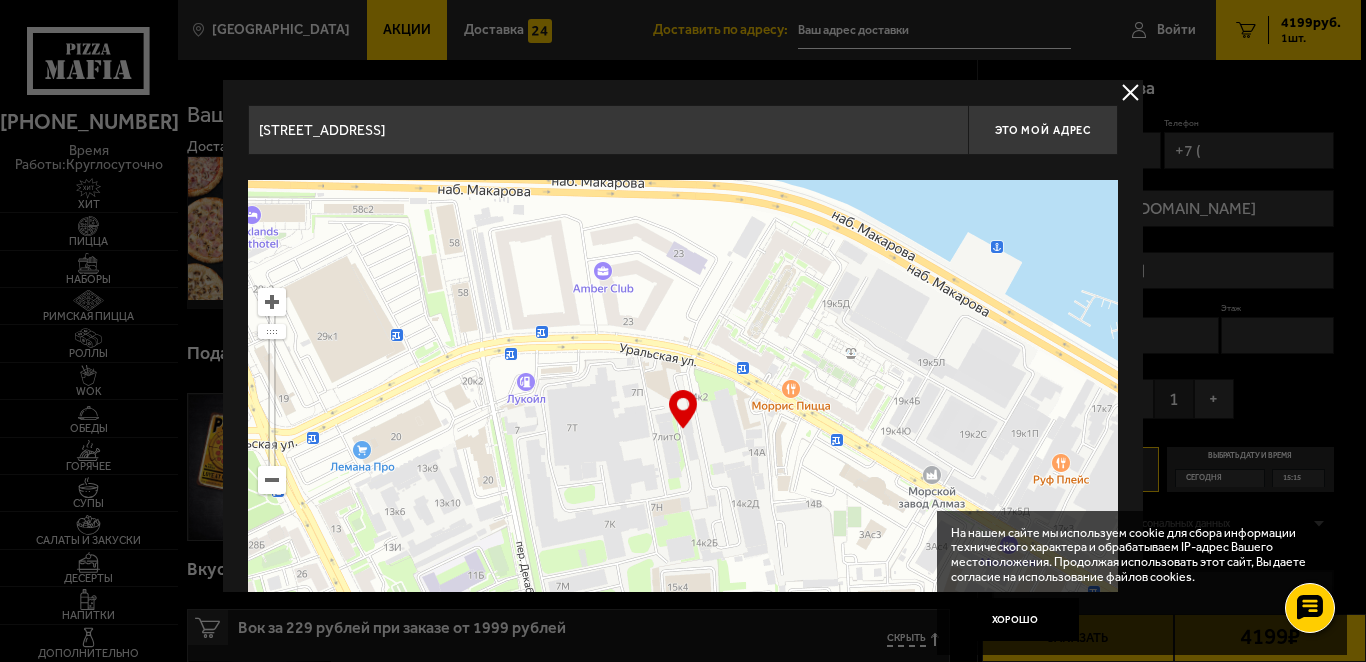 type on "[STREET_ADDRESS]" 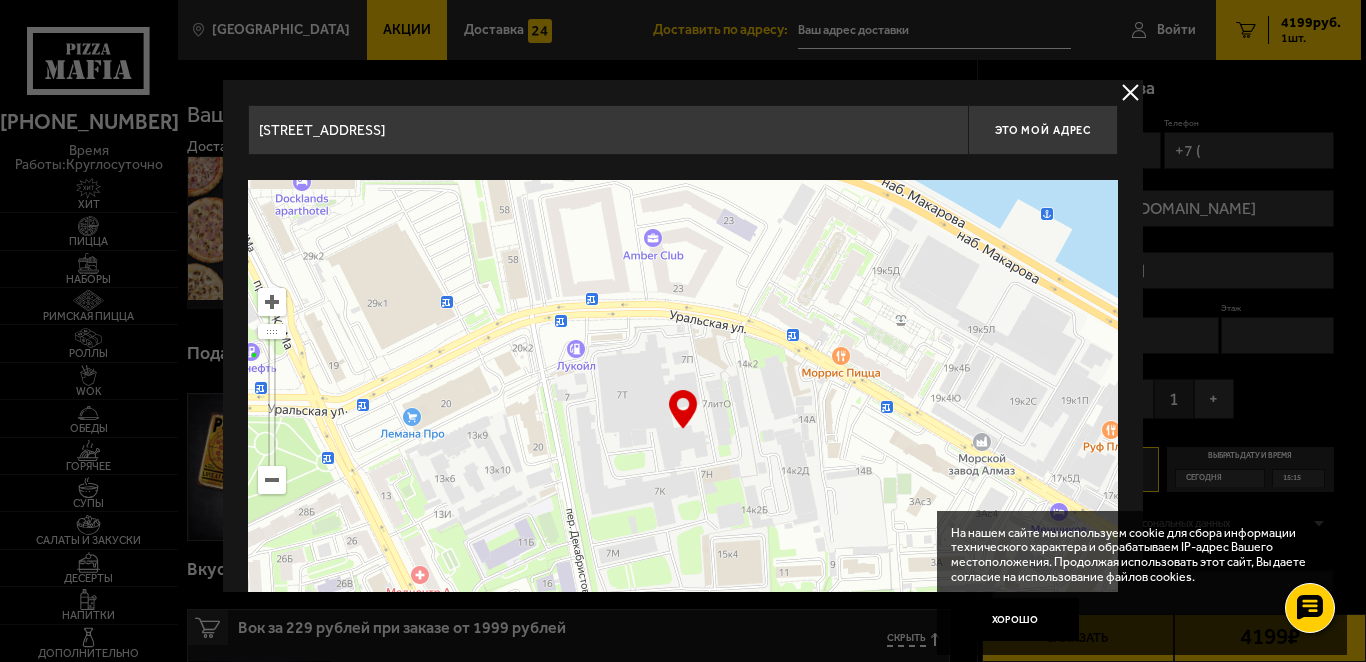 drag, startPoint x: 701, startPoint y: 388, endPoint x: 765, endPoint y: 382, distance: 64.28063 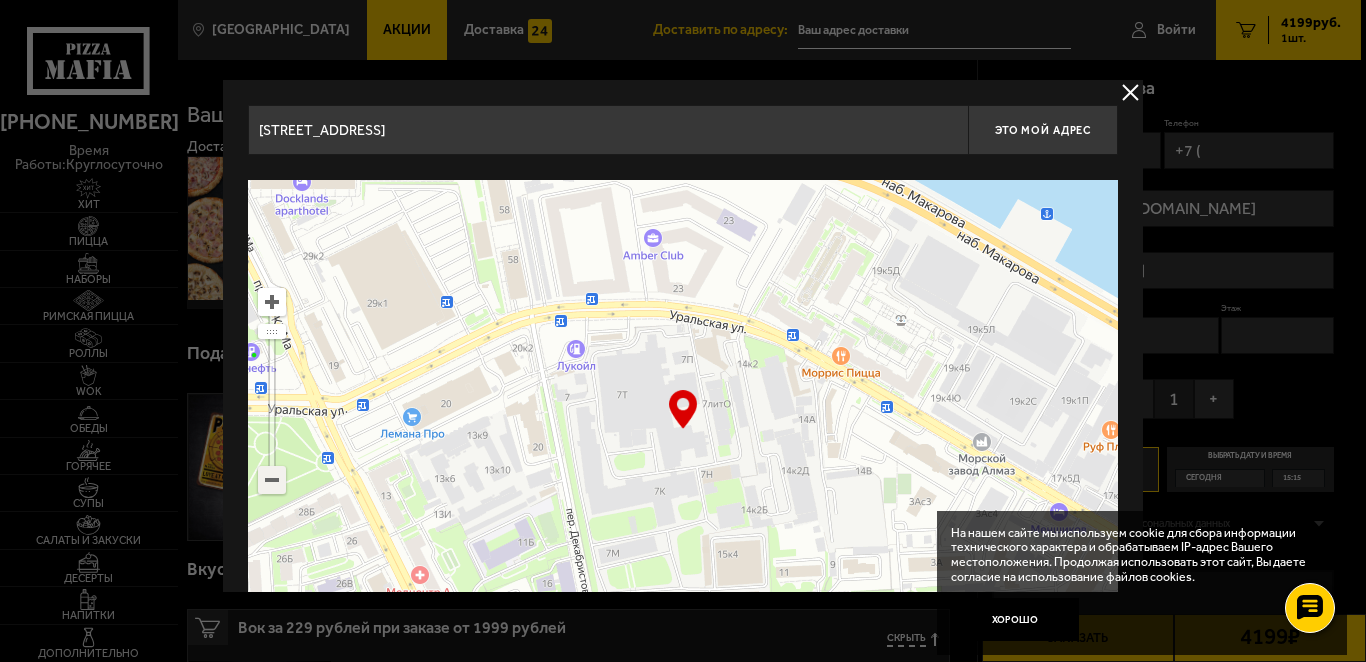 click at bounding box center (272, 480) 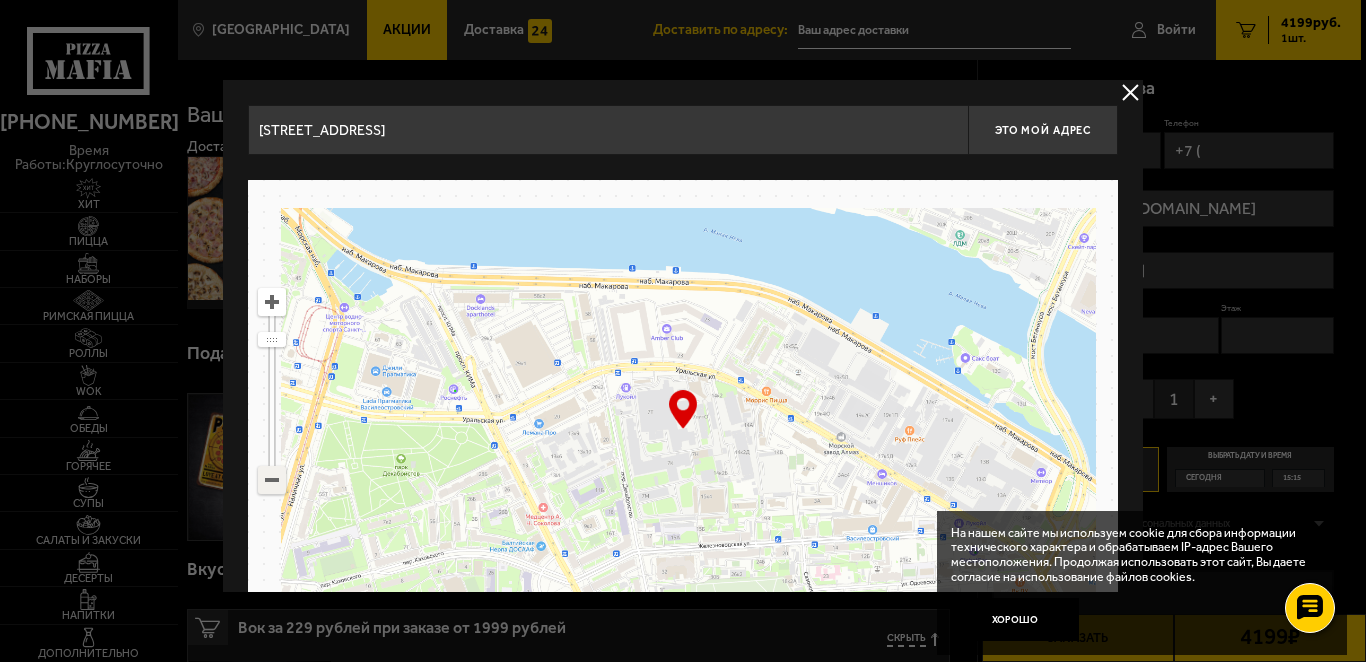 click at bounding box center [272, 480] 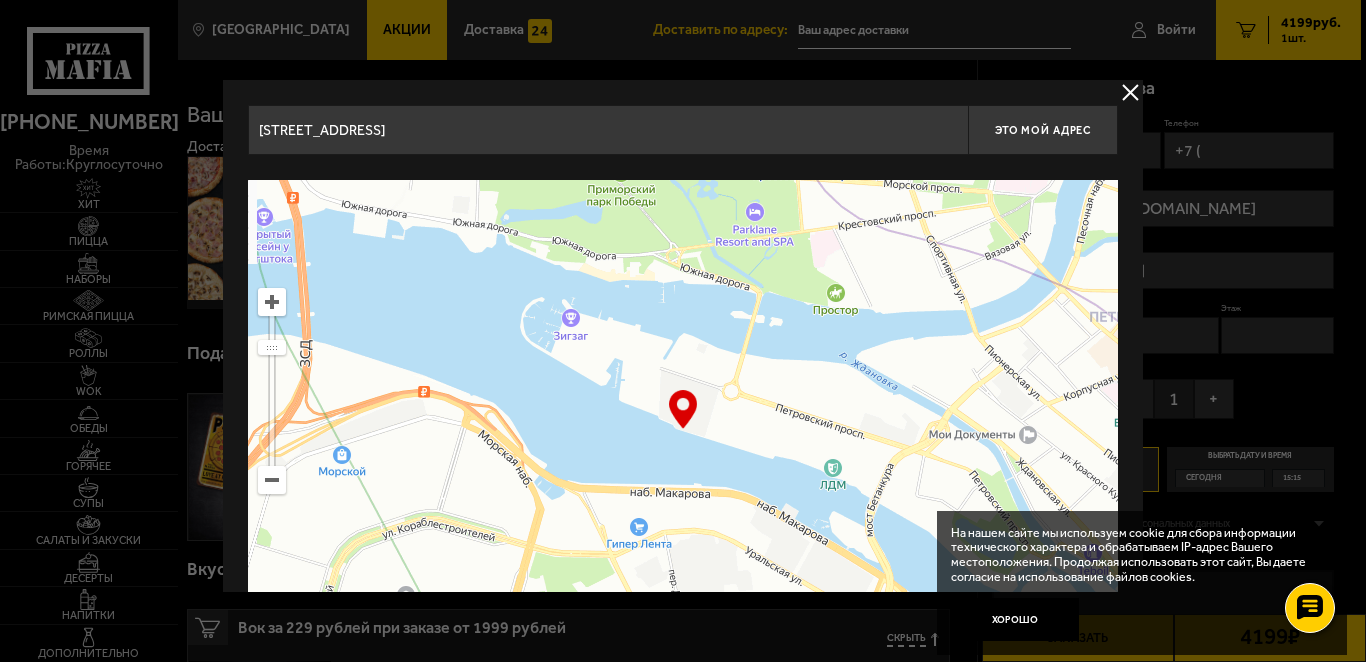 drag, startPoint x: 598, startPoint y: 351, endPoint x: 458, endPoint y: 525, distance: 223.32935 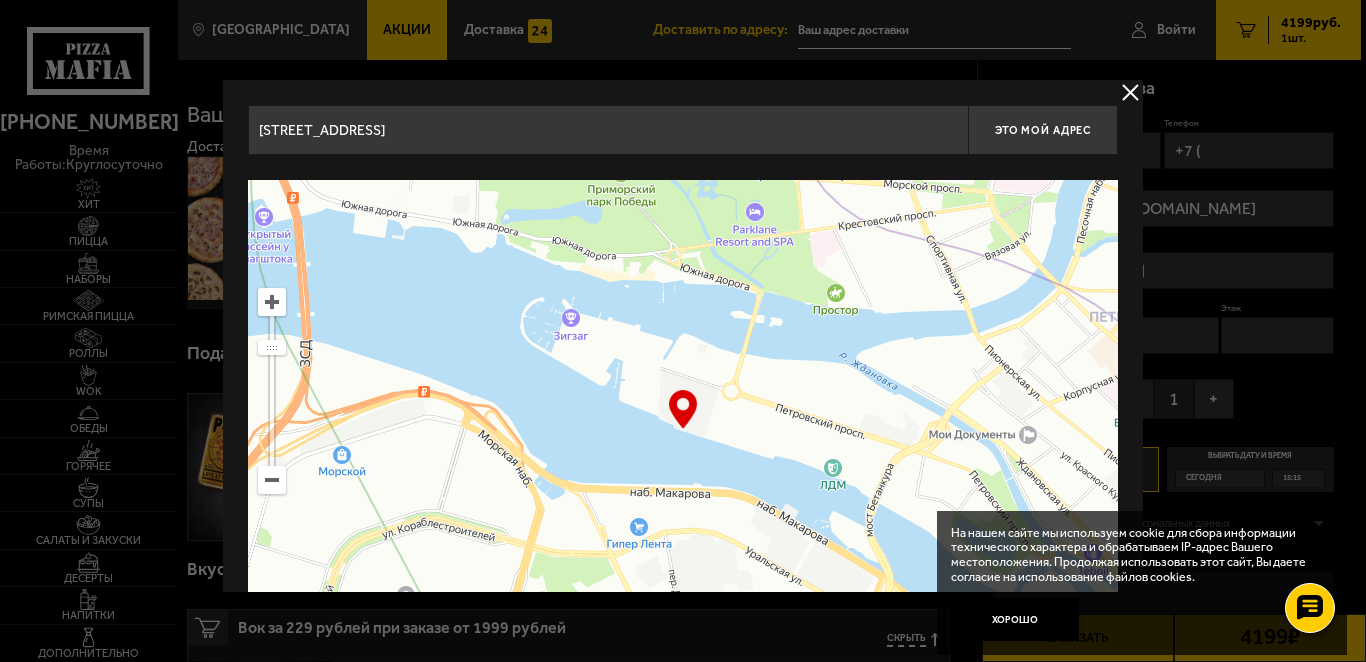 click at bounding box center [683, 430] 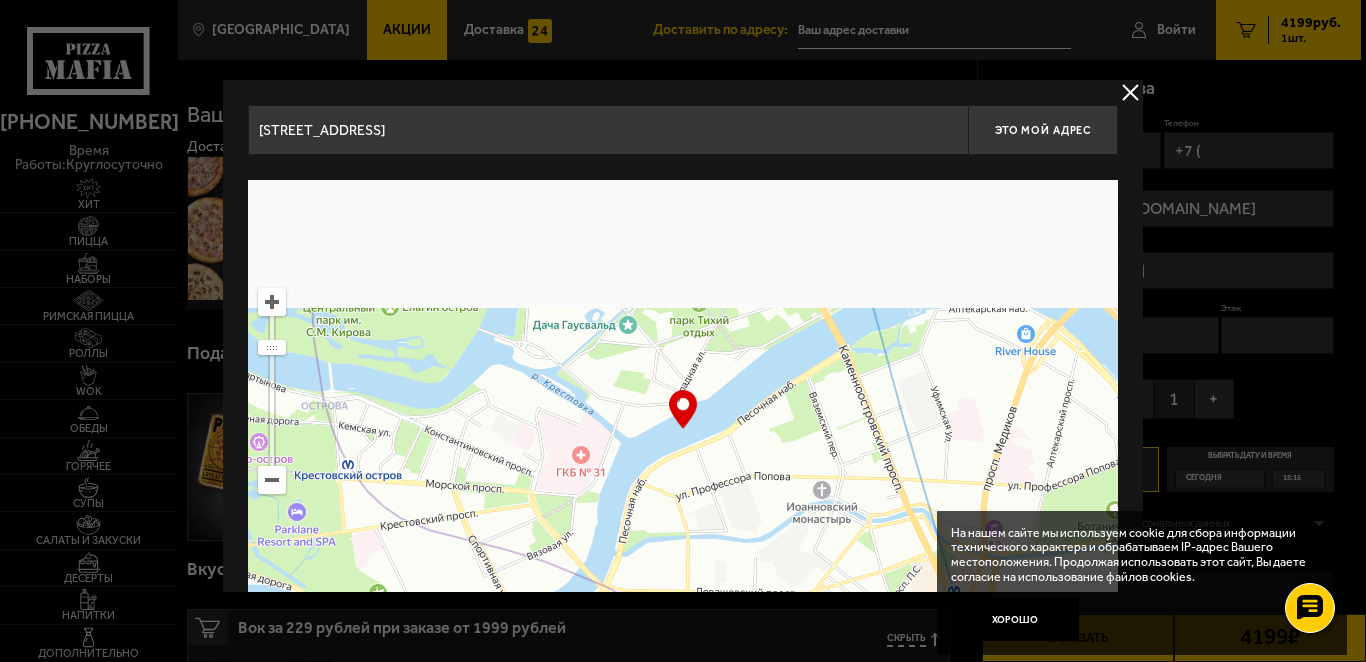 drag, startPoint x: 629, startPoint y: 412, endPoint x: 630, endPoint y: 513, distance: 101.00495 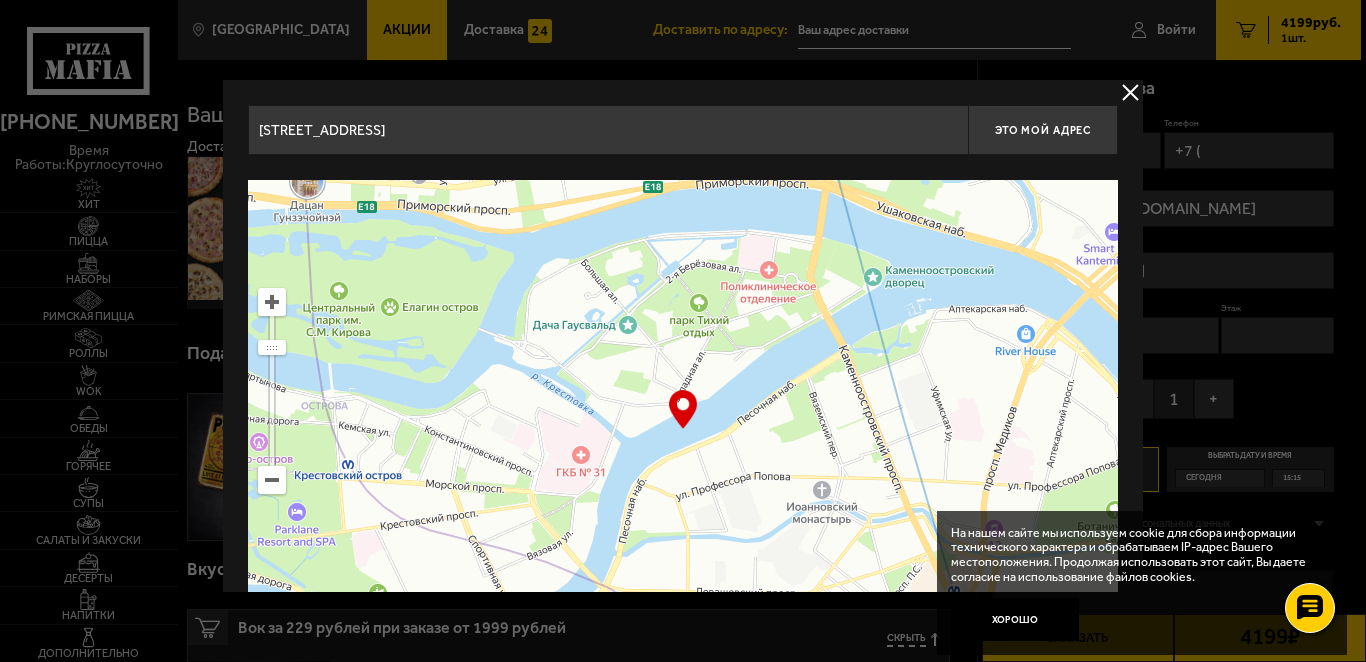 click at bounding box center (683, 430) 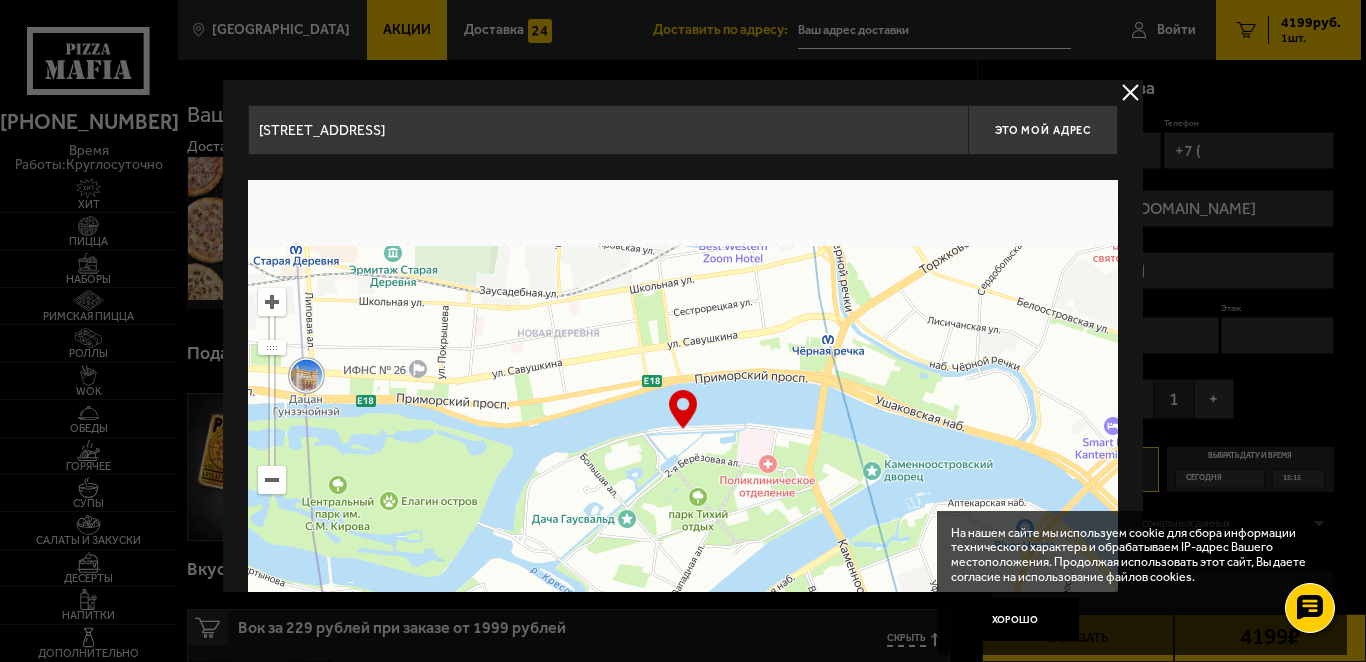 drag, startPoint x: 633, startPoint y: 393, endPoint x: 646, endPoint y: 523, distance: 130.64838 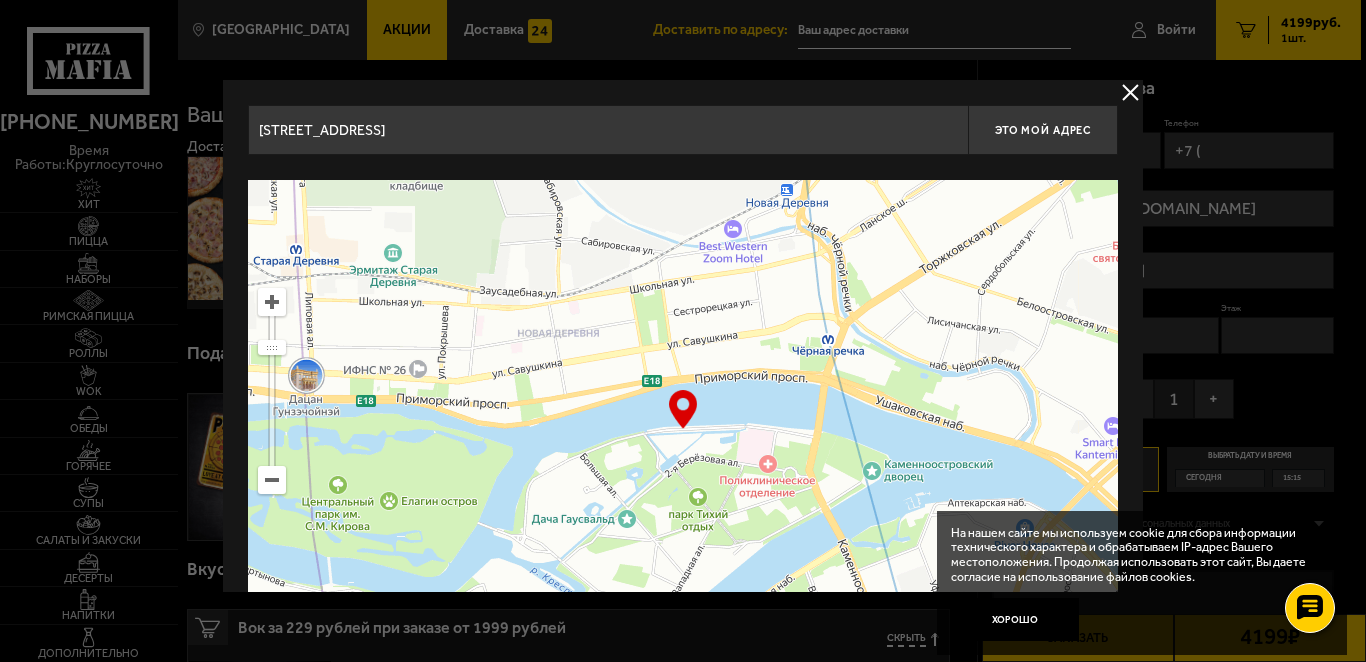 click at bounding box center [683, 430] 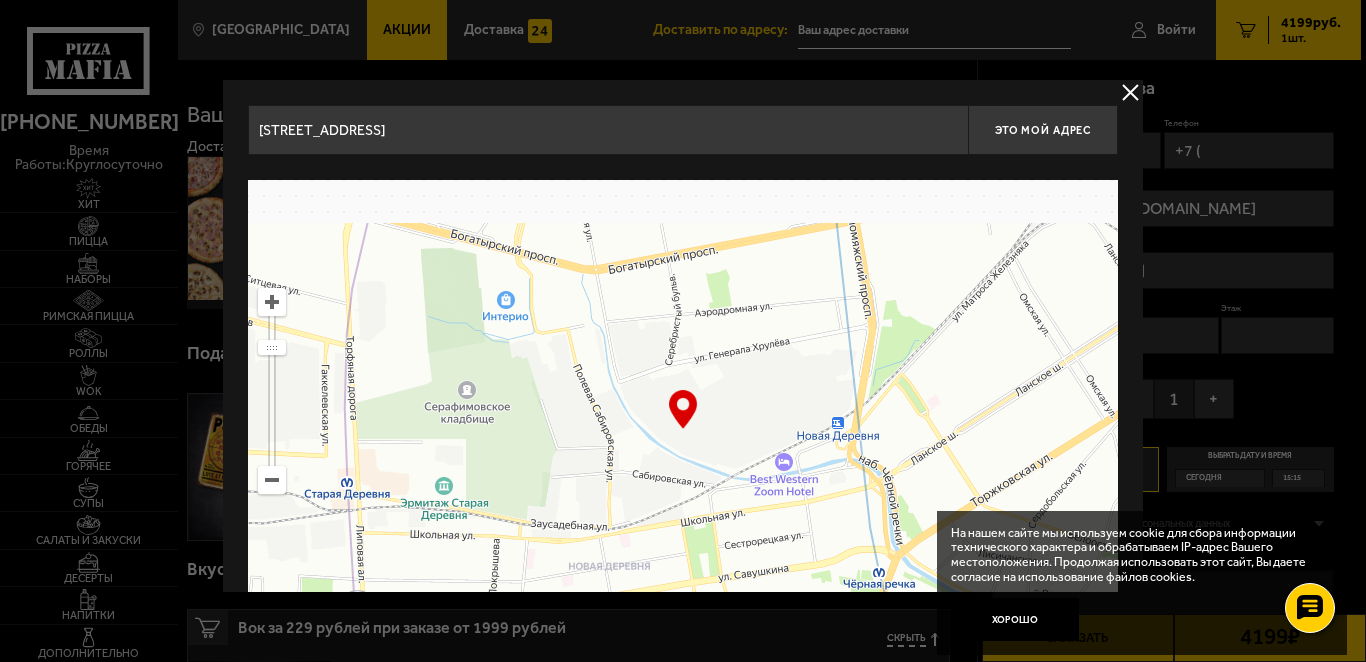 type on "2-я Берёзовая аллея, 13-15Д" 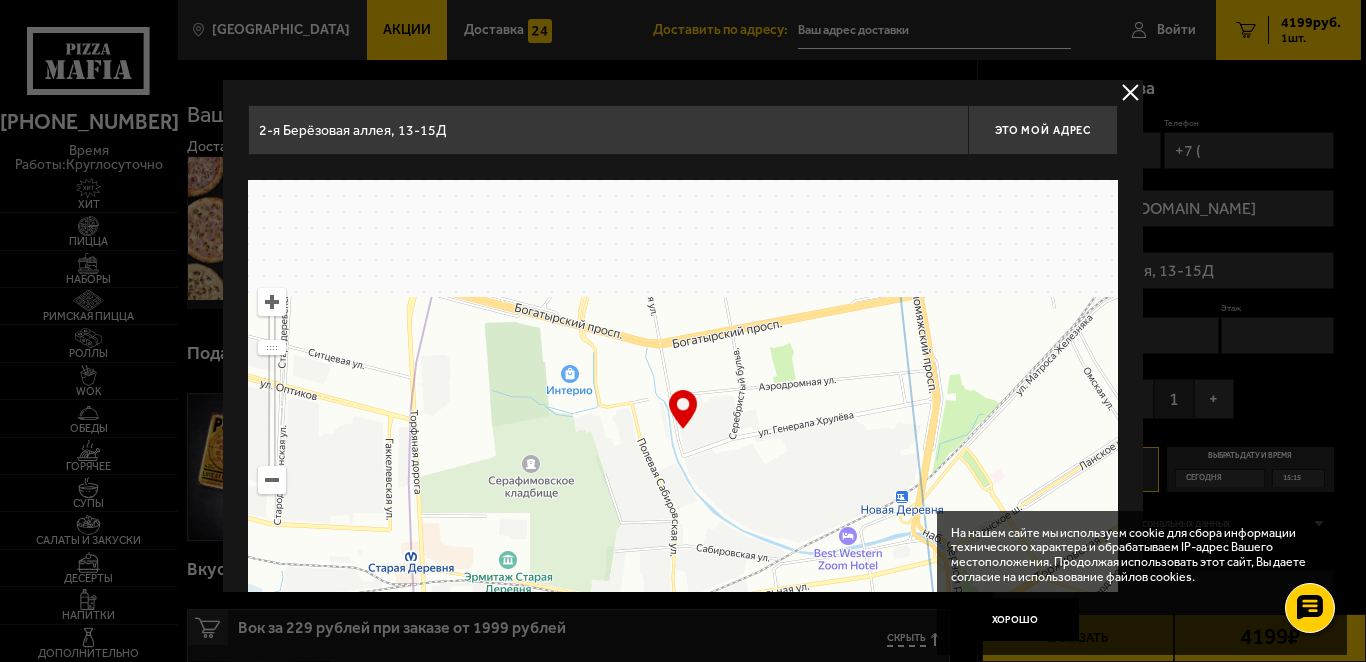 drag, startPoint x: 570, startPoint y: 401, endPoint x: 640, endPoint y: 477, distance: 103.32473 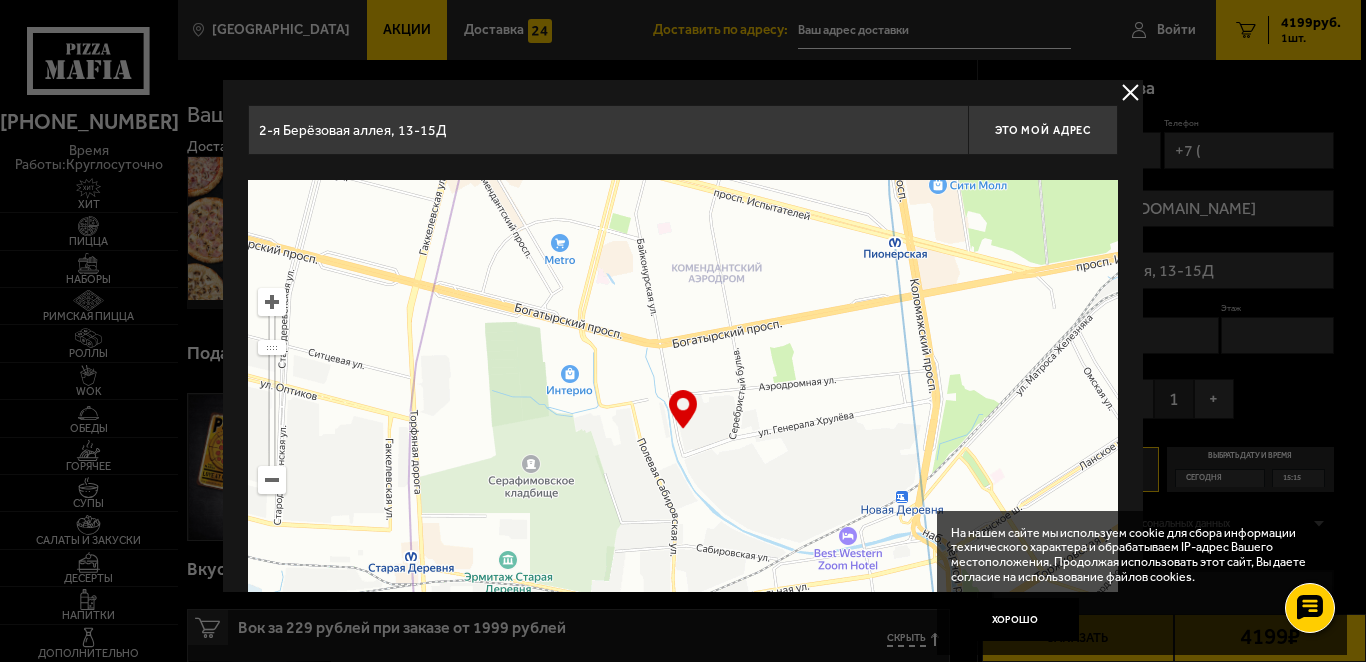 click at bounding box center [683, 430] 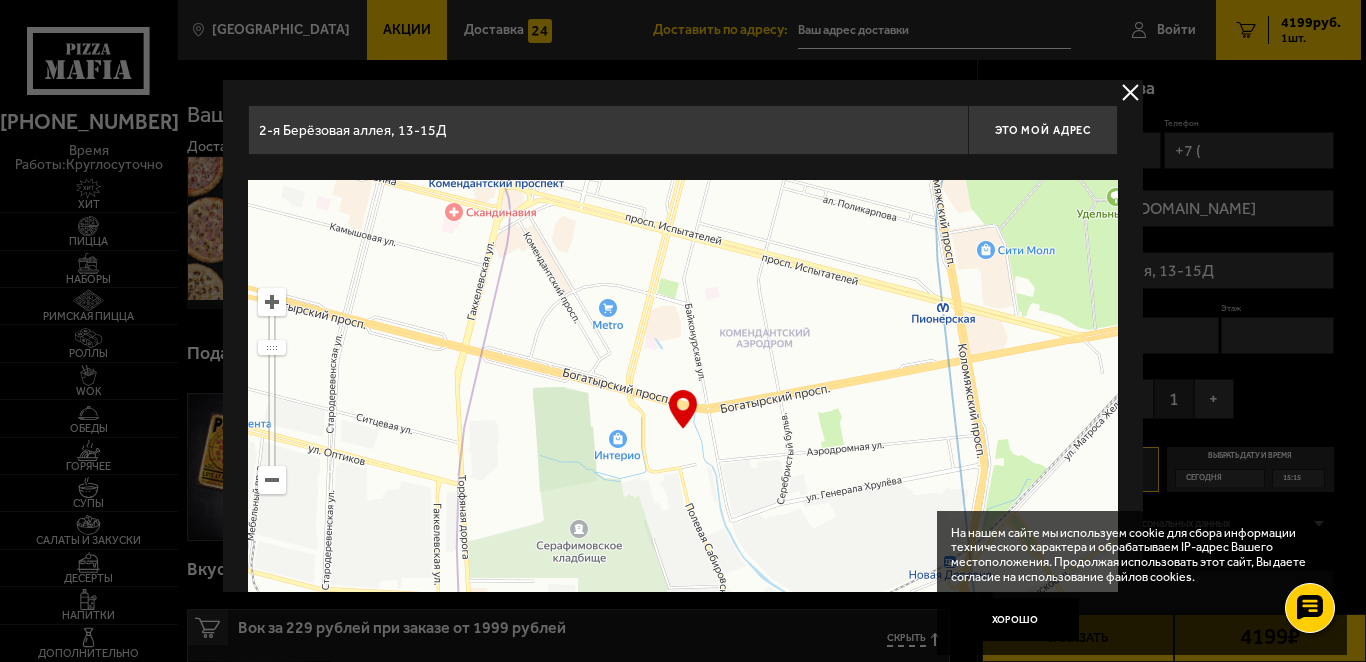 type on "[STREET_ADDRESS]" 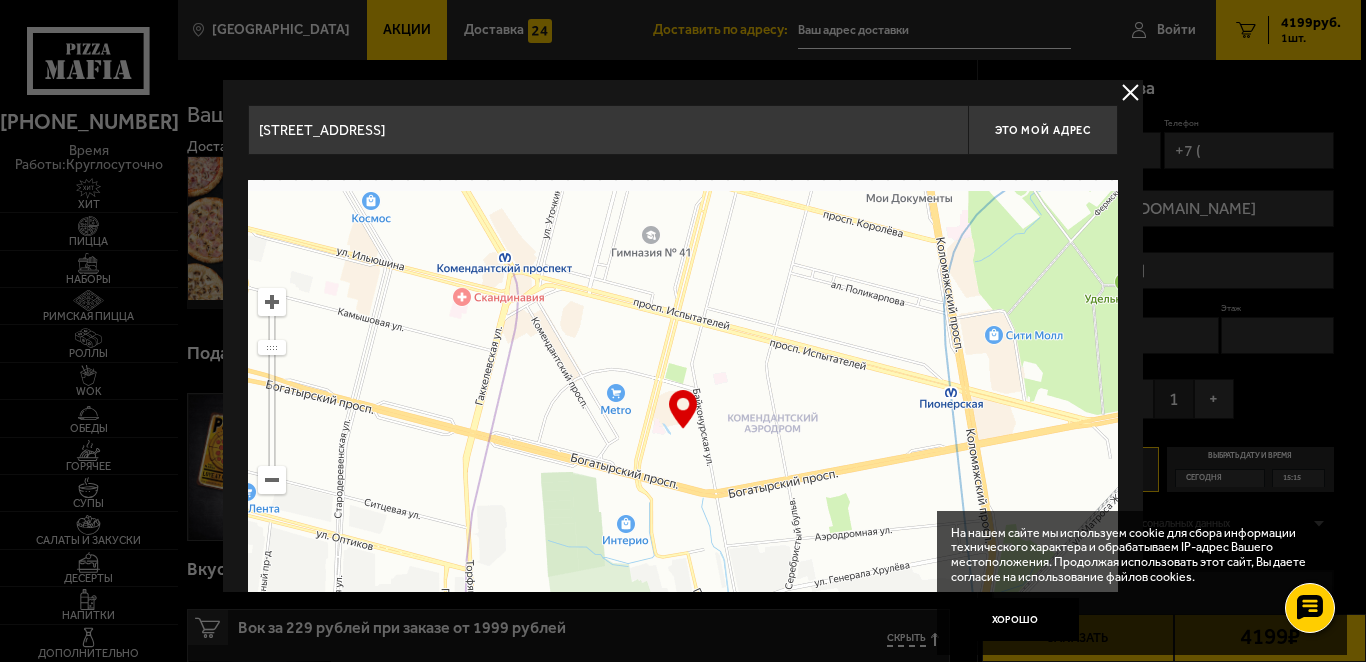 drag, startPoint x: 626, startPoint y: 420, endPoint x: 598, endPoint y: 456, distance: 45.607018 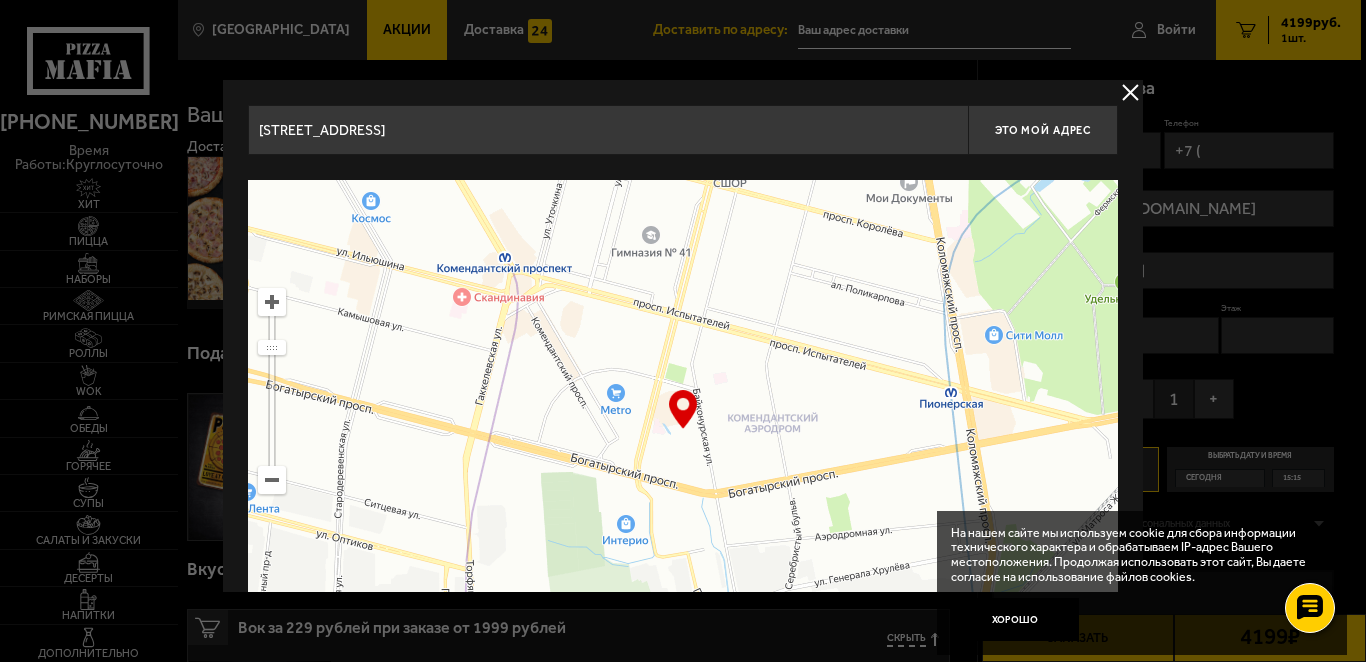 click at bounding box center [683, 430] 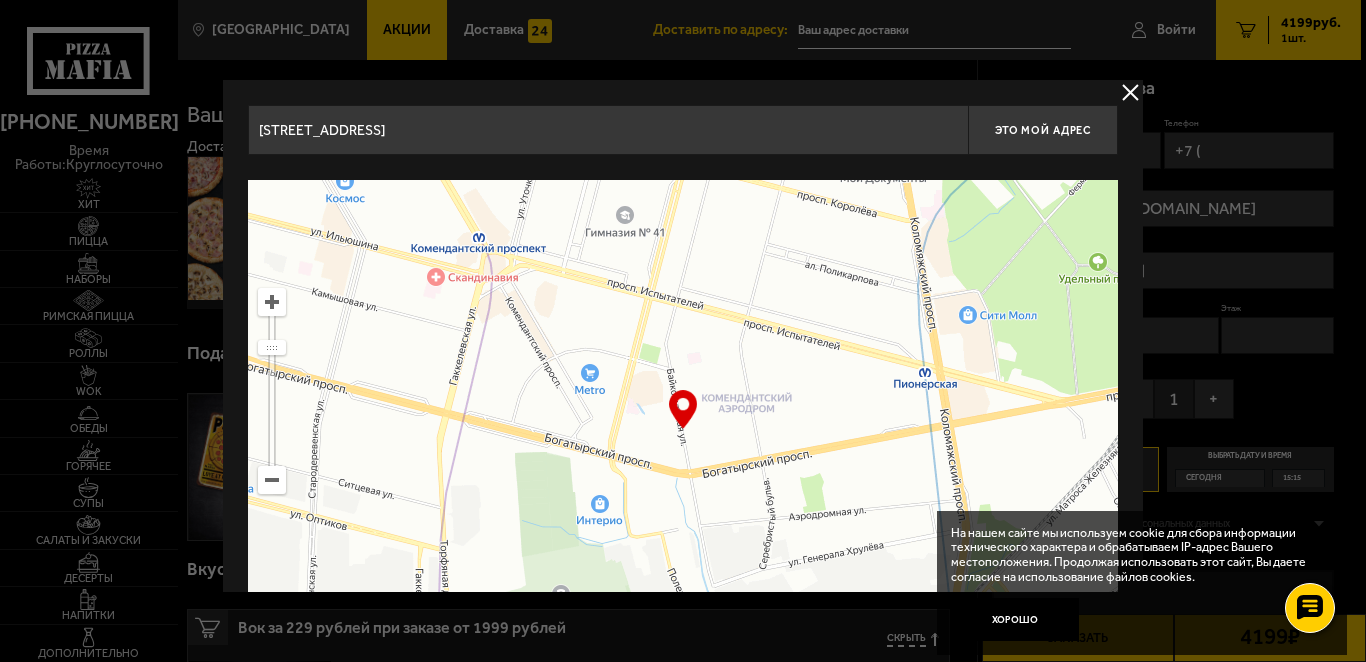 click at bounding box center [683, 430] 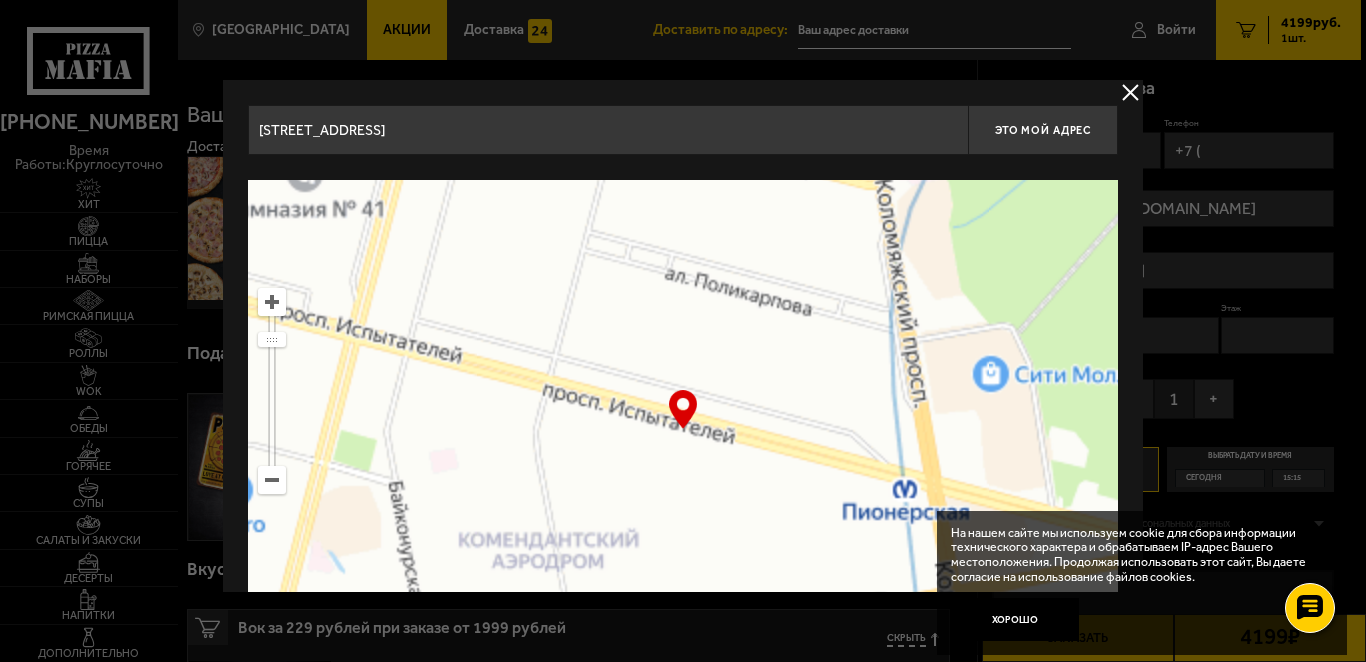 drag, startPoint x: 751, startPoint y: 316, endPoint x: 736, endPoint y: 432, distance: 116.965805 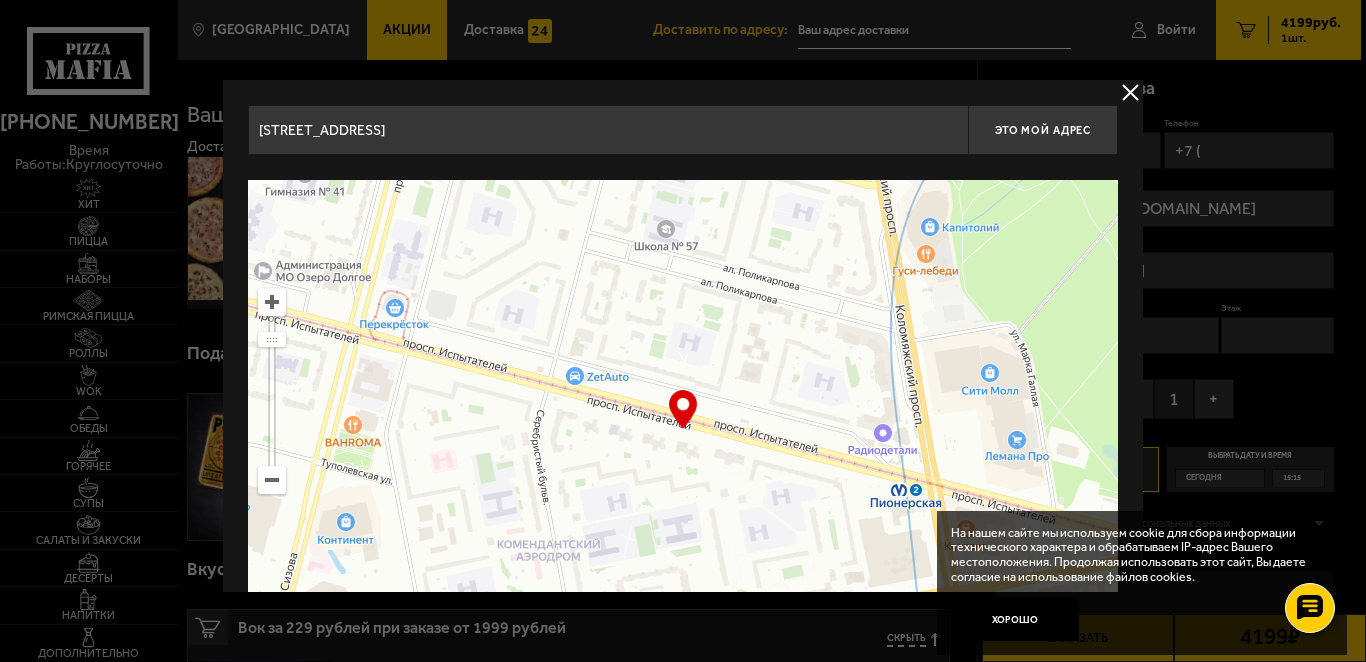 click at bounding box center (683, 430) 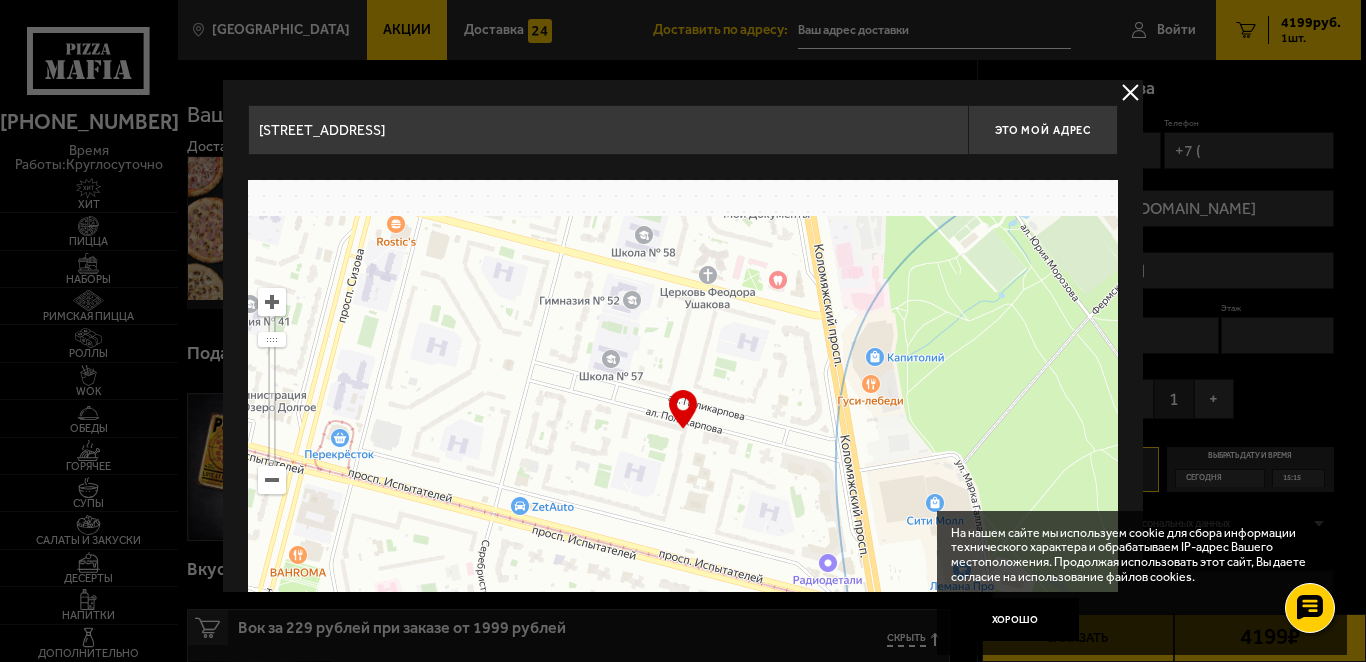 drag, startPoint x: 648, startPoint y: 323, endPoint x: 592, endPoint y: 459, distance: 147.07822 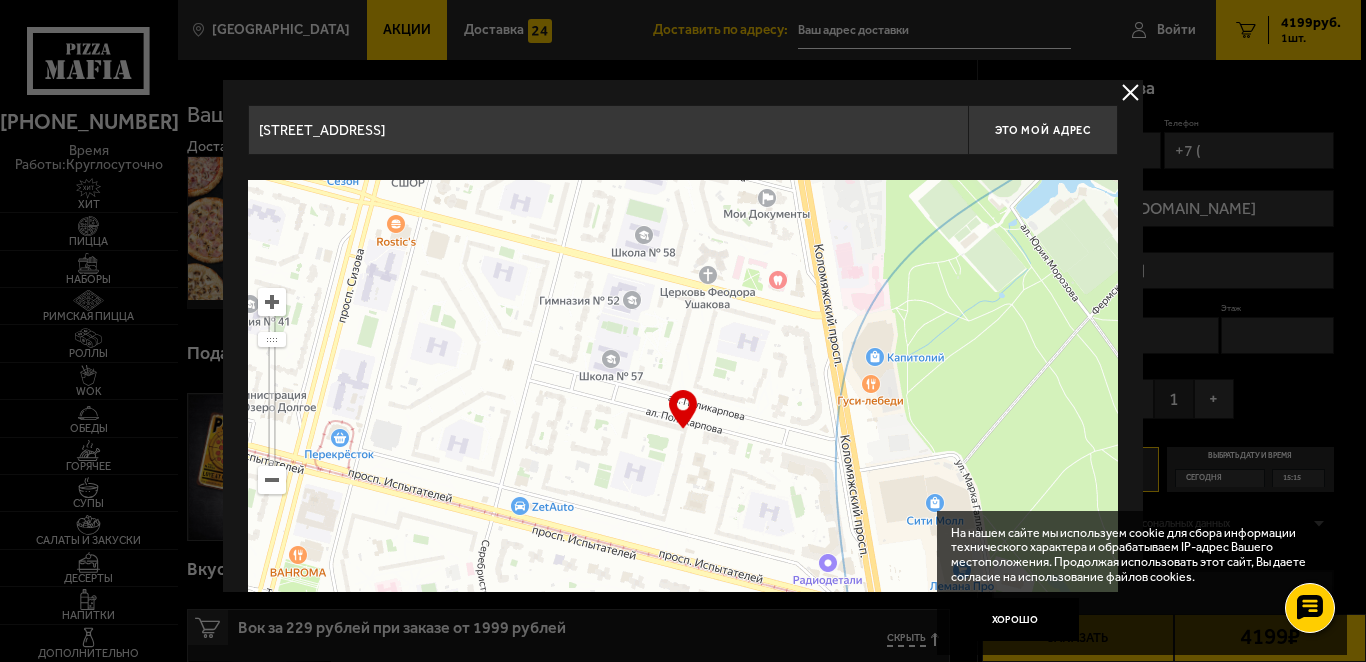 click at bounding box center (683, 430) 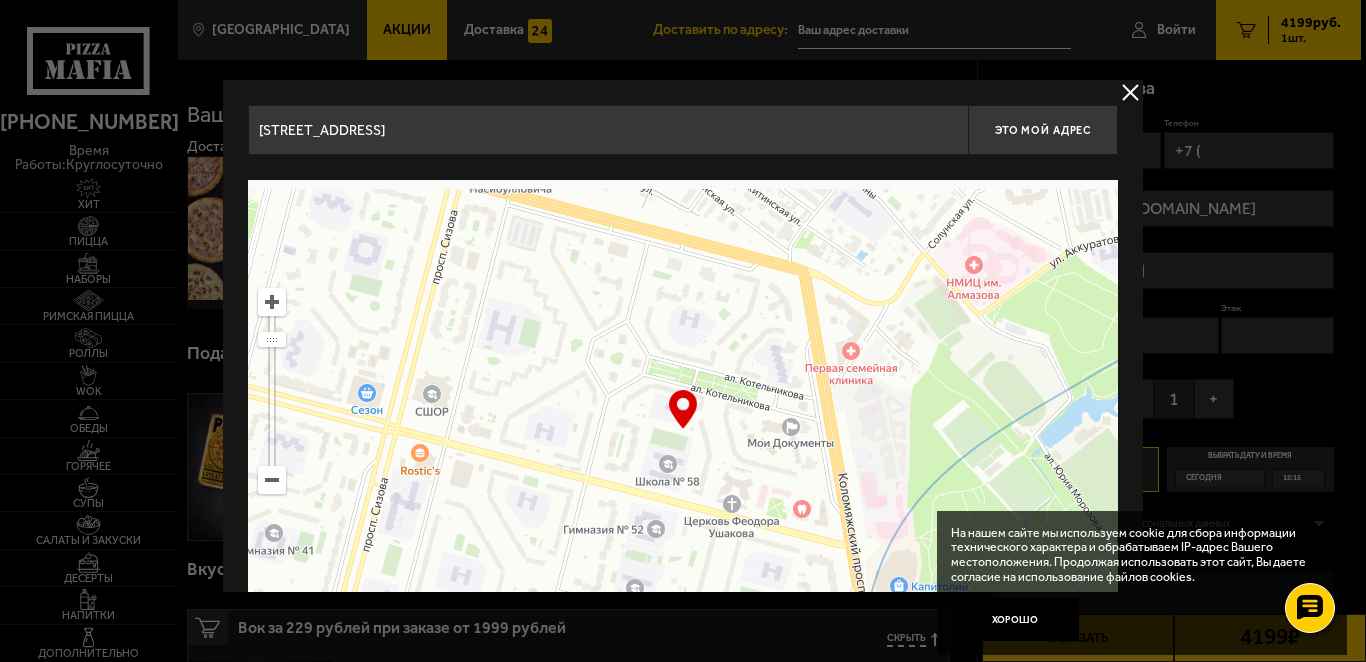 drag, startPoint x: 601, startPoint y: 416, endPoint x: 623, endPoint y: 444, distance: 35.608986 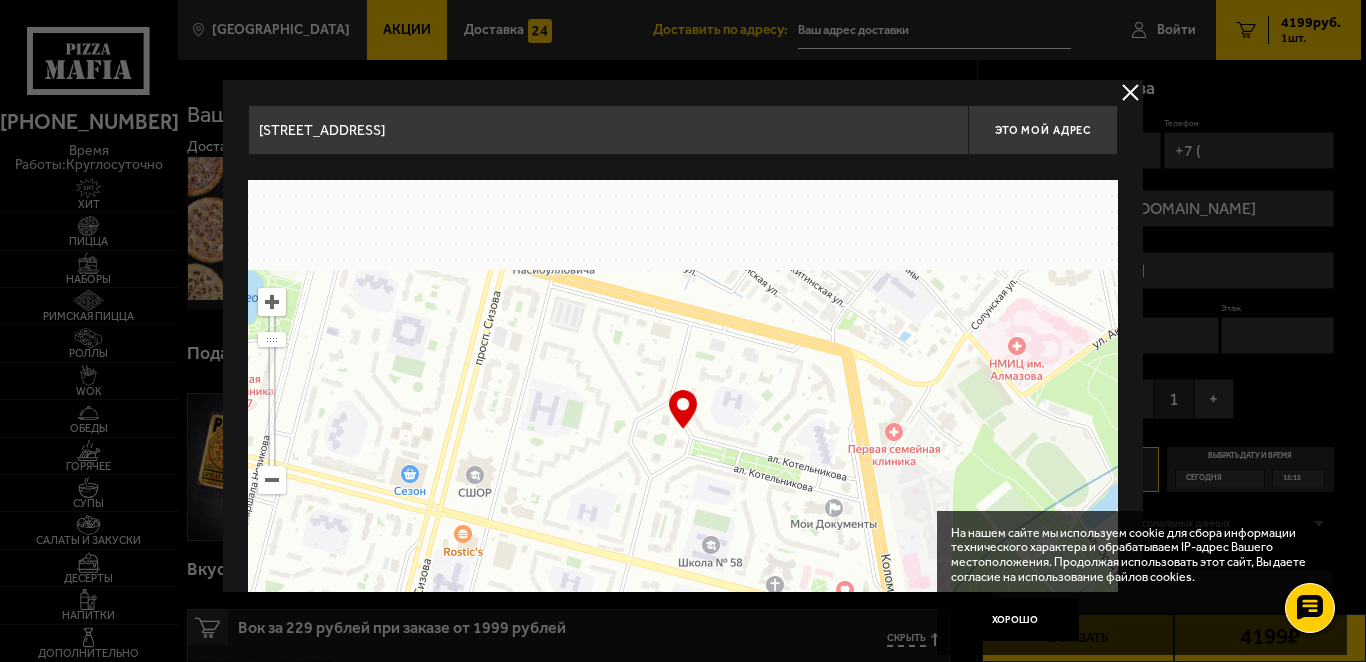 drag, startPoint x: 584, startPoint y: 356, endPoint x: 615, endPoint y: 436, distance: 85.79627 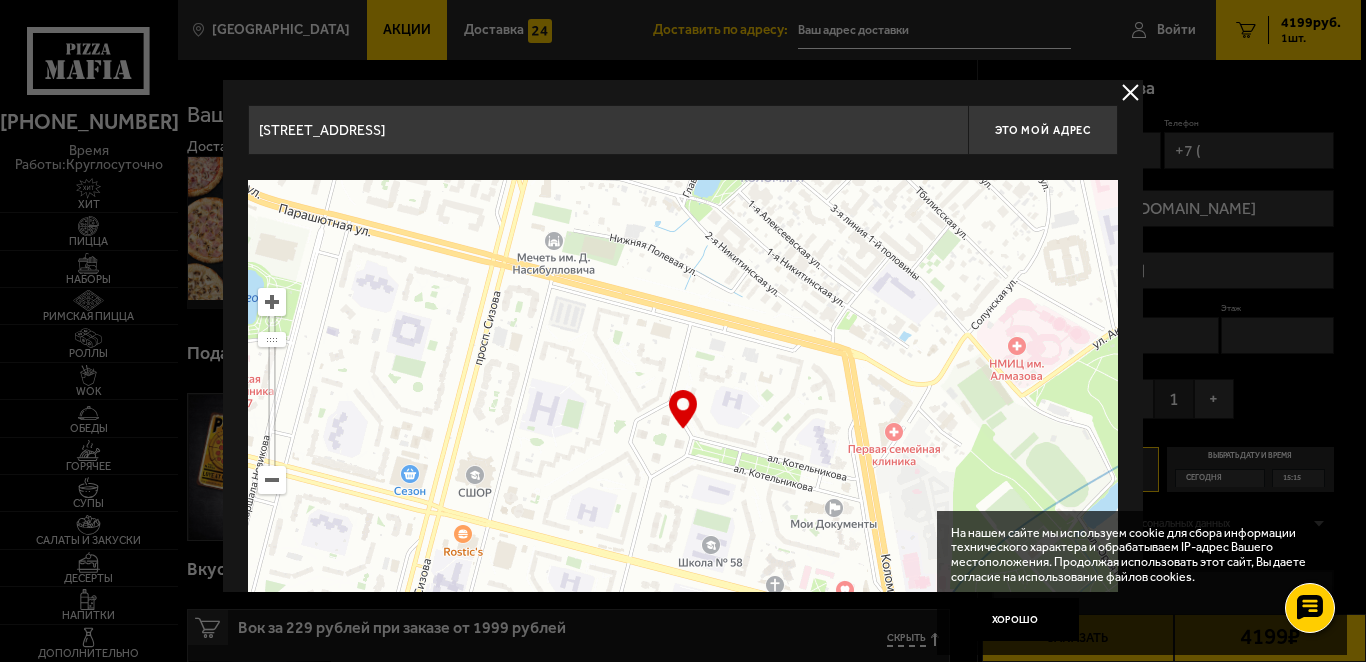 click at bounding box center (683, 430) 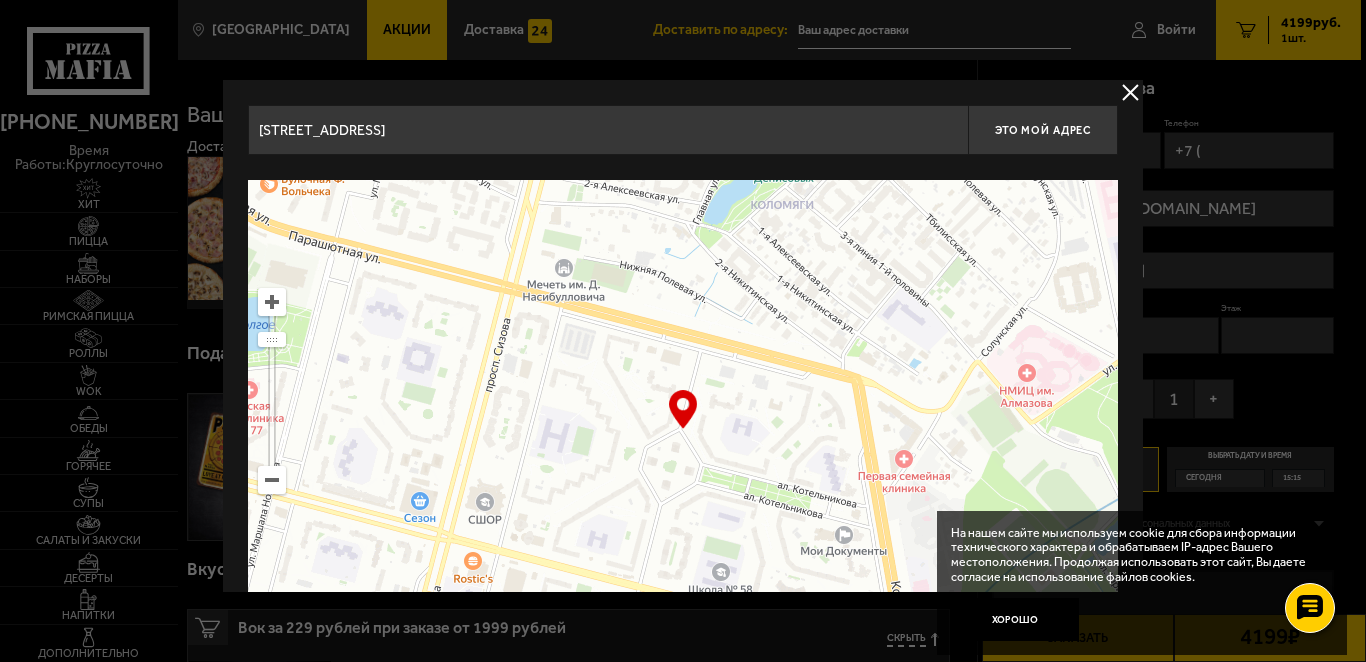 click at bounding box center (683, 430) 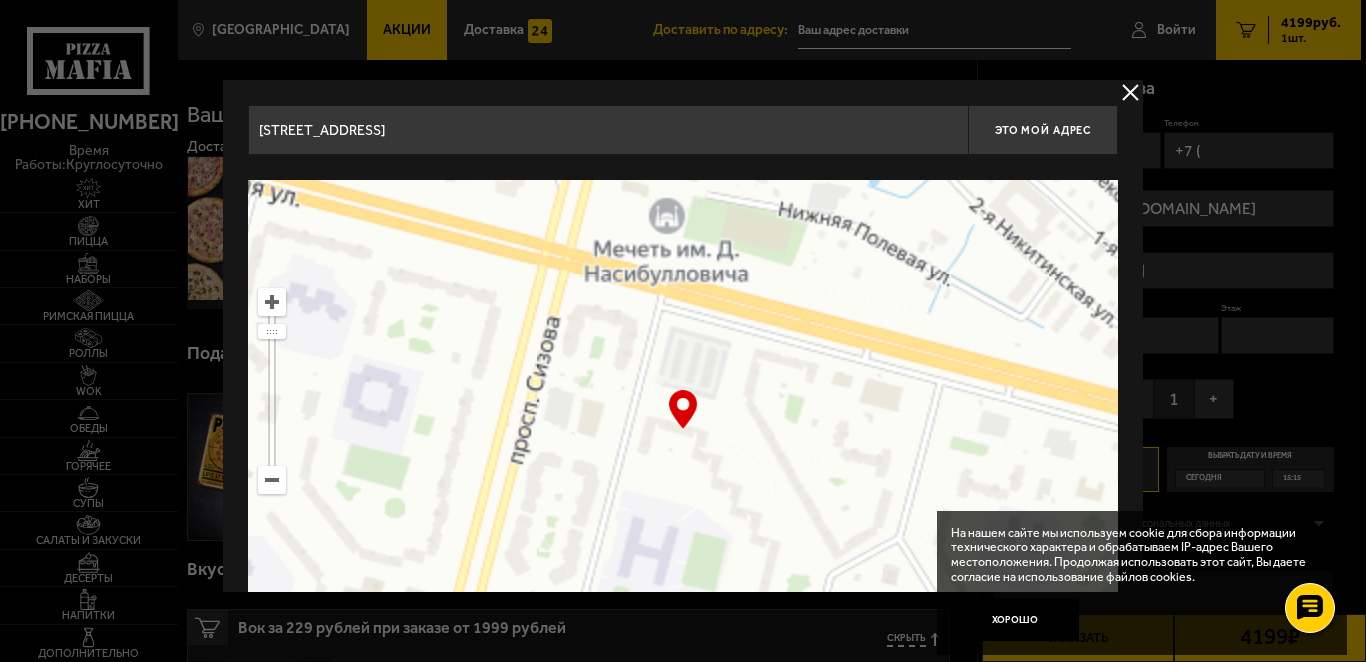 type on "[STREET_ADDRESS]" 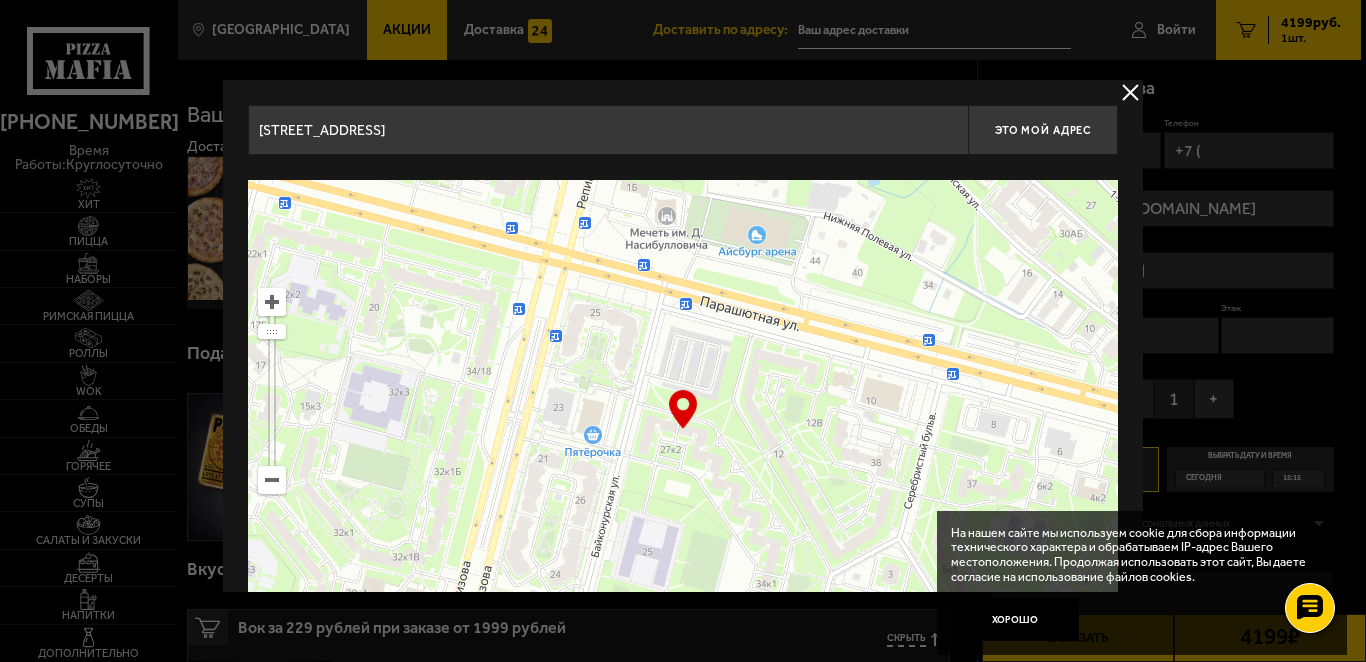 type on "[STREET_ADDRESS]" 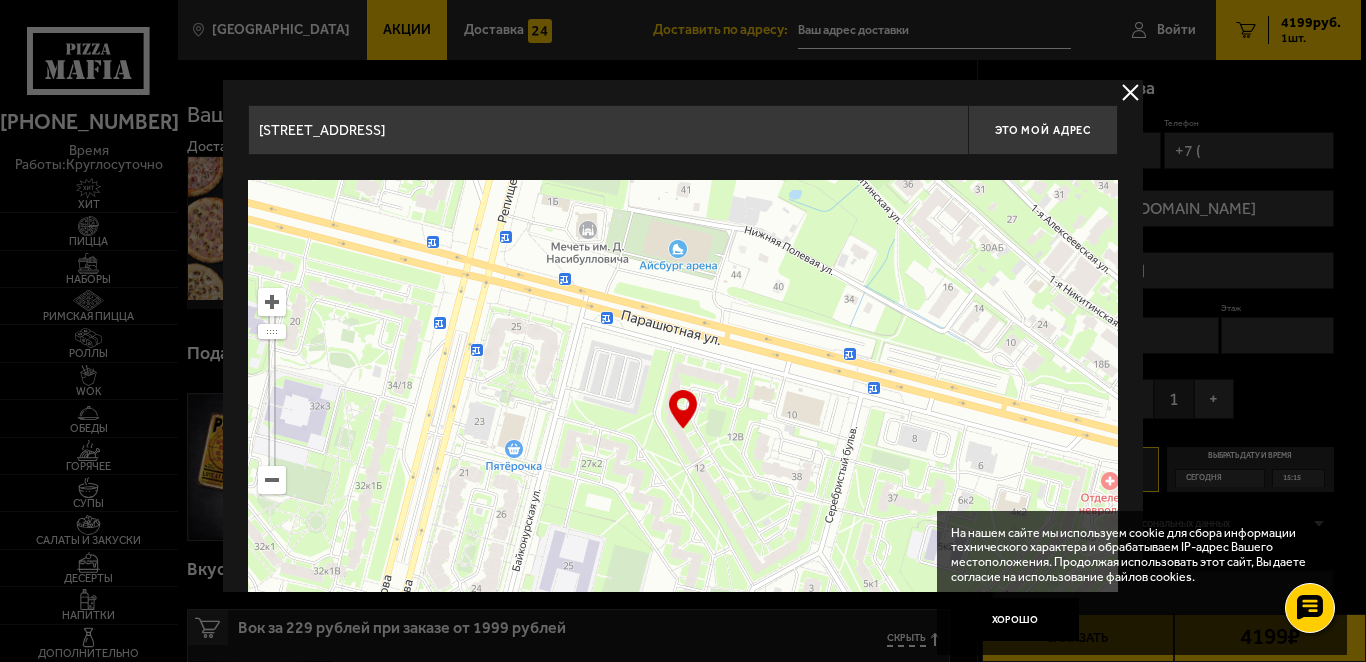 click at bounding box center [683, 430] 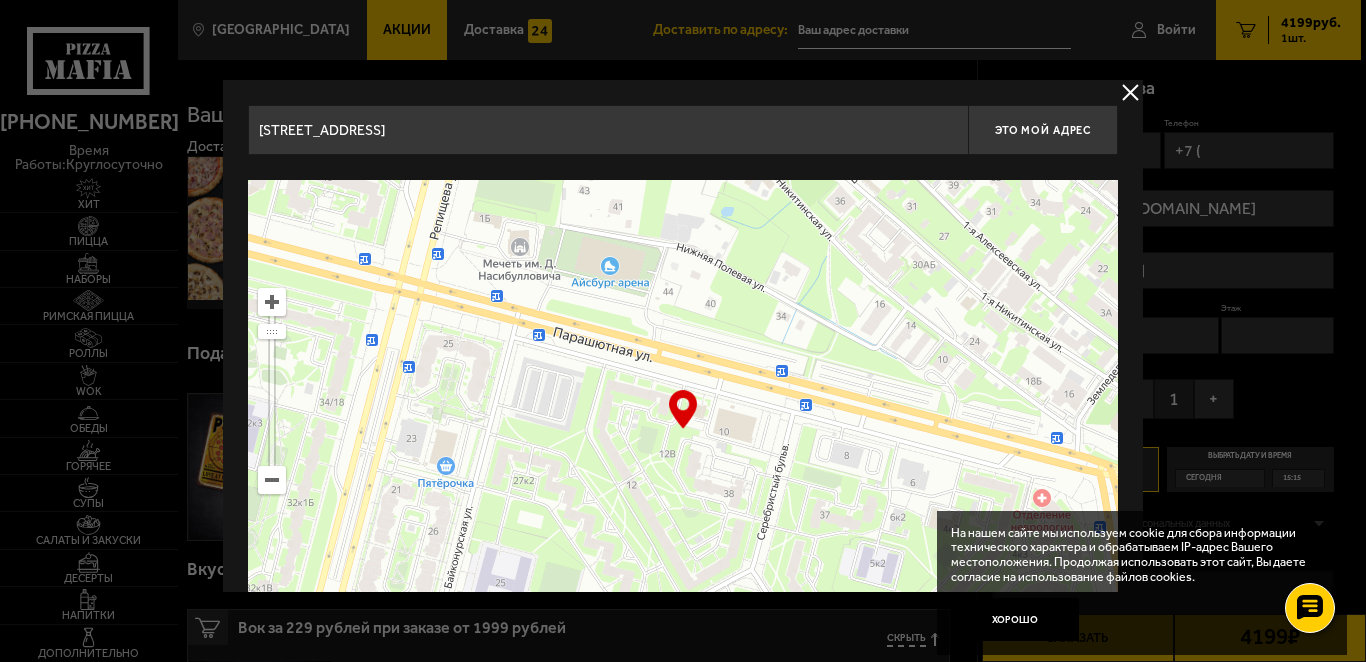 click at bounding box center [683, 430] 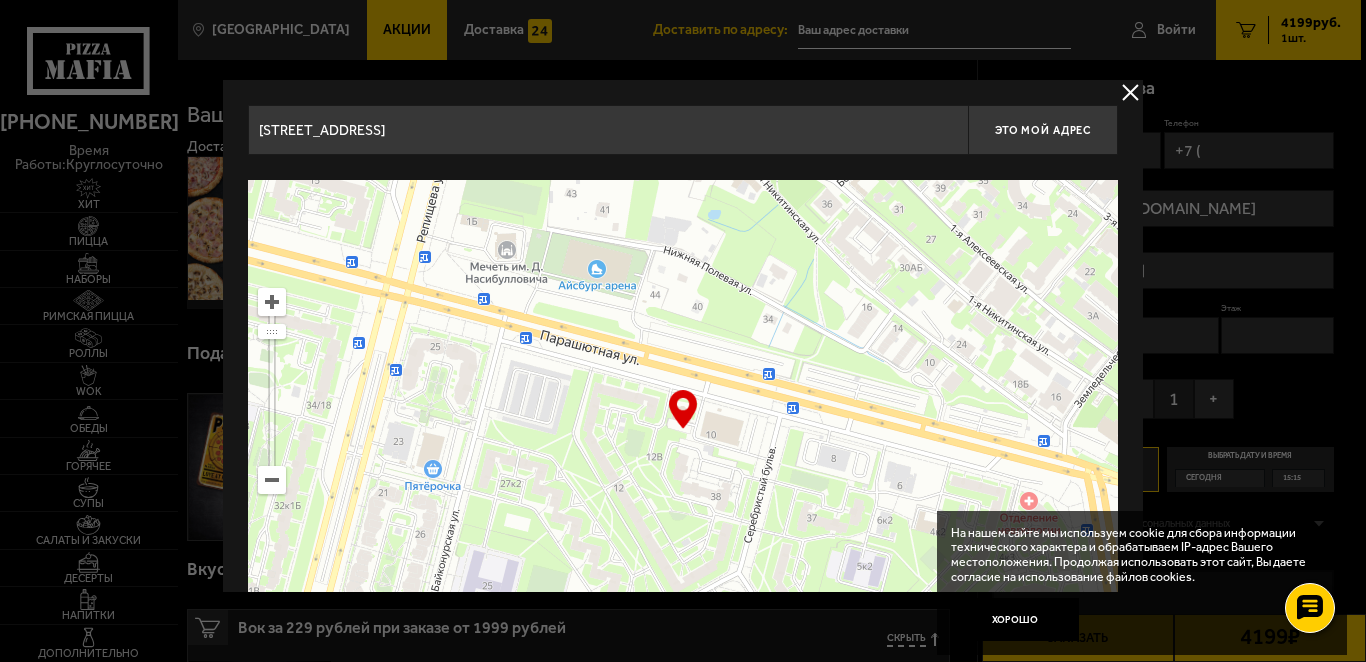 click at bounding box center (683, 430) 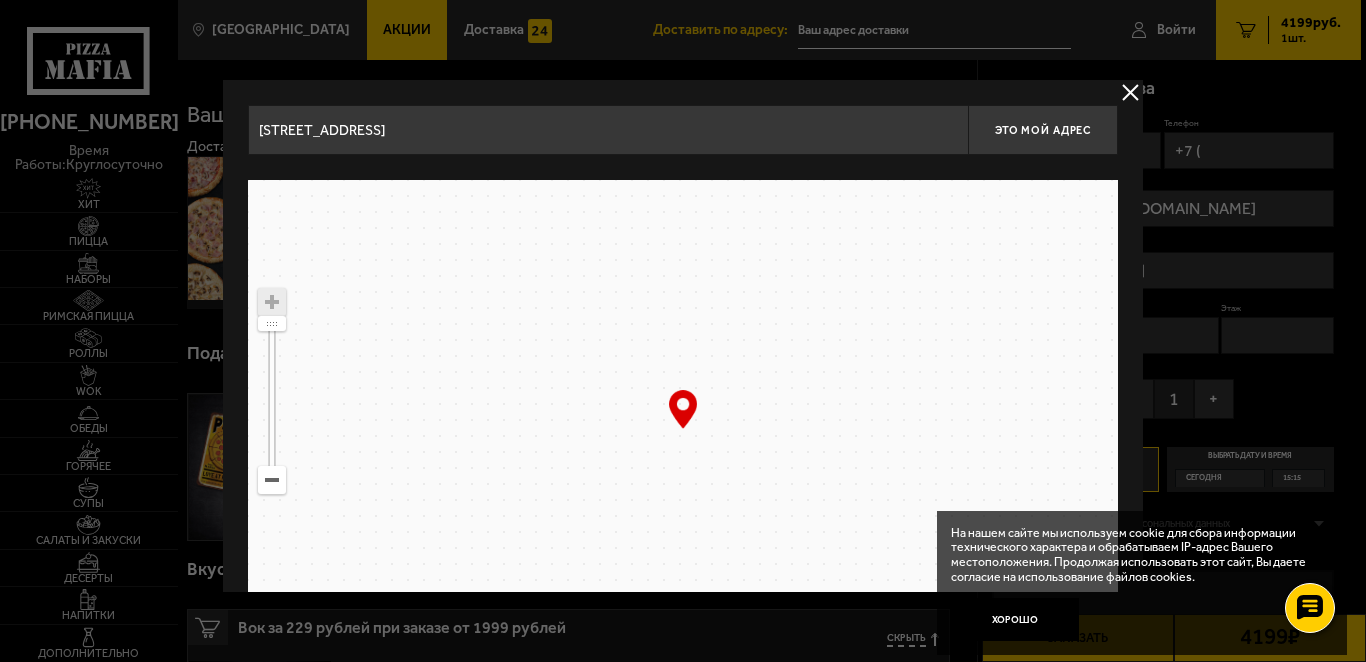 drag, startPoint x: 612, startPoint y: 445, endPoint x: 722, endPoint y: 395, distance: 120.83046 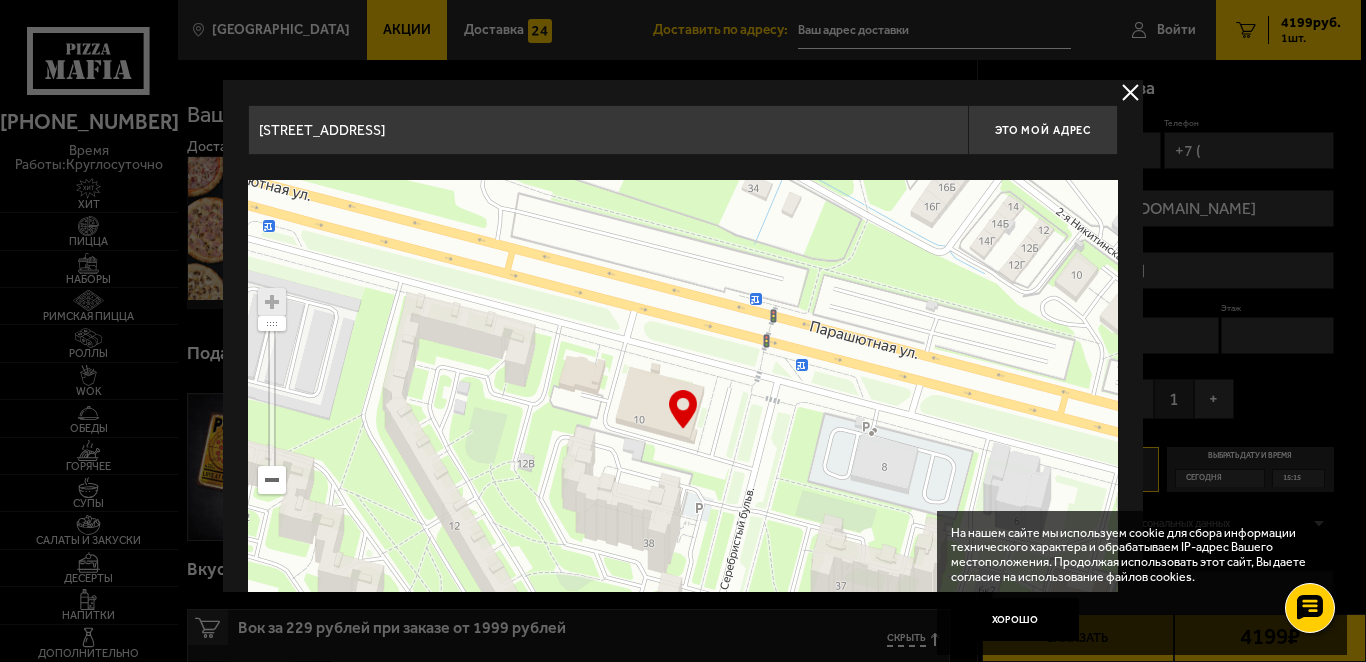 click at bounding box center [683, 430] 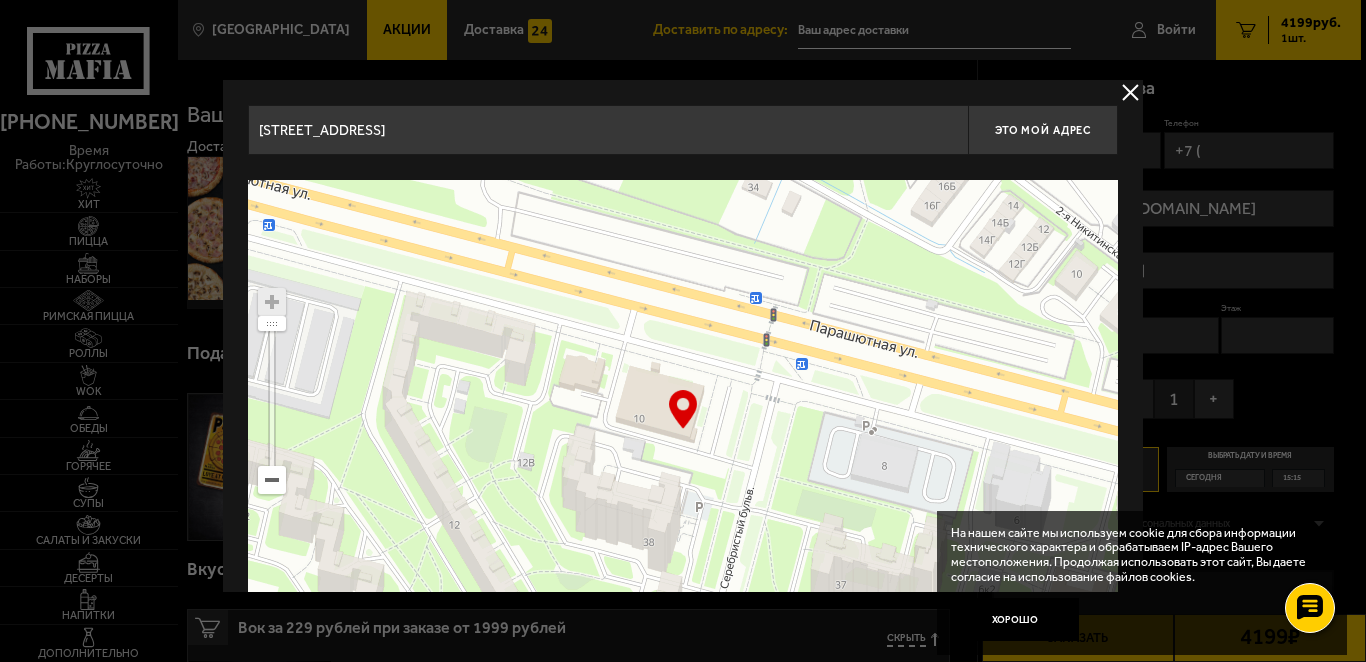 click at bounding box center (683, 430) 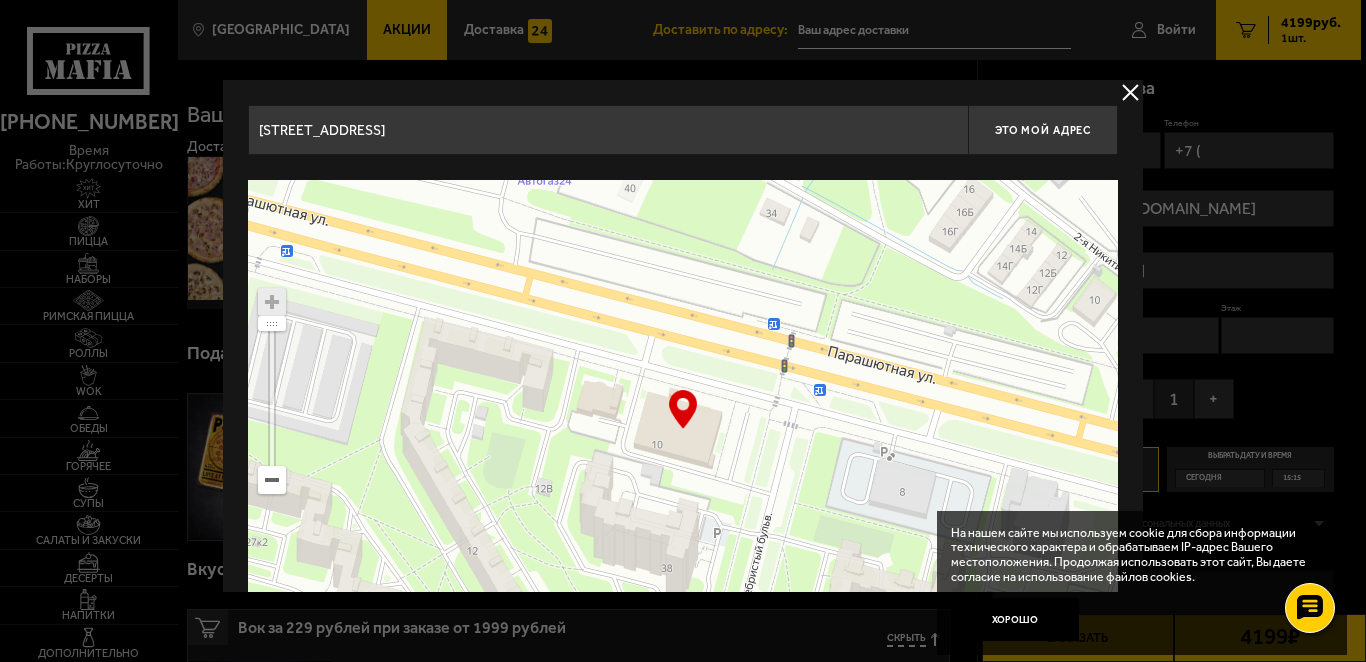 drag, startPoint x: 664, startPoint y: 419, endPoint x: 795, endPoint y: 441, distance: 132.83449 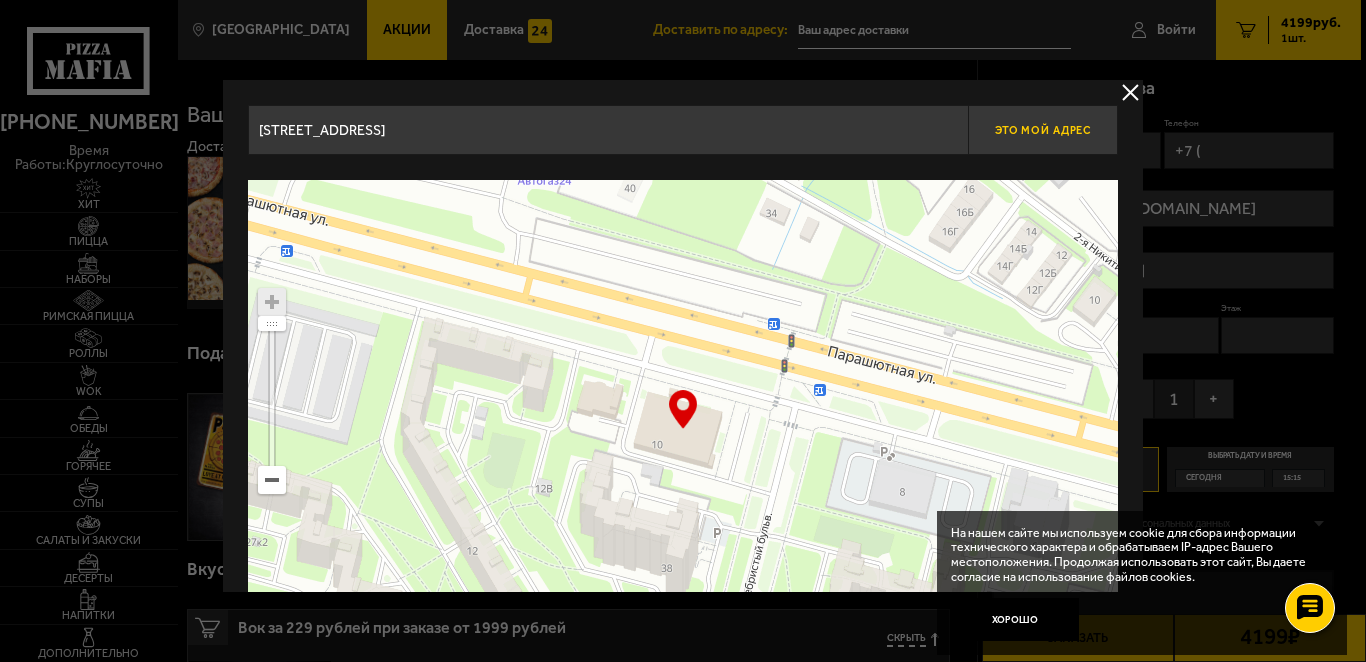 click on "Это мой адрес" at bounding box center (1043, 130) 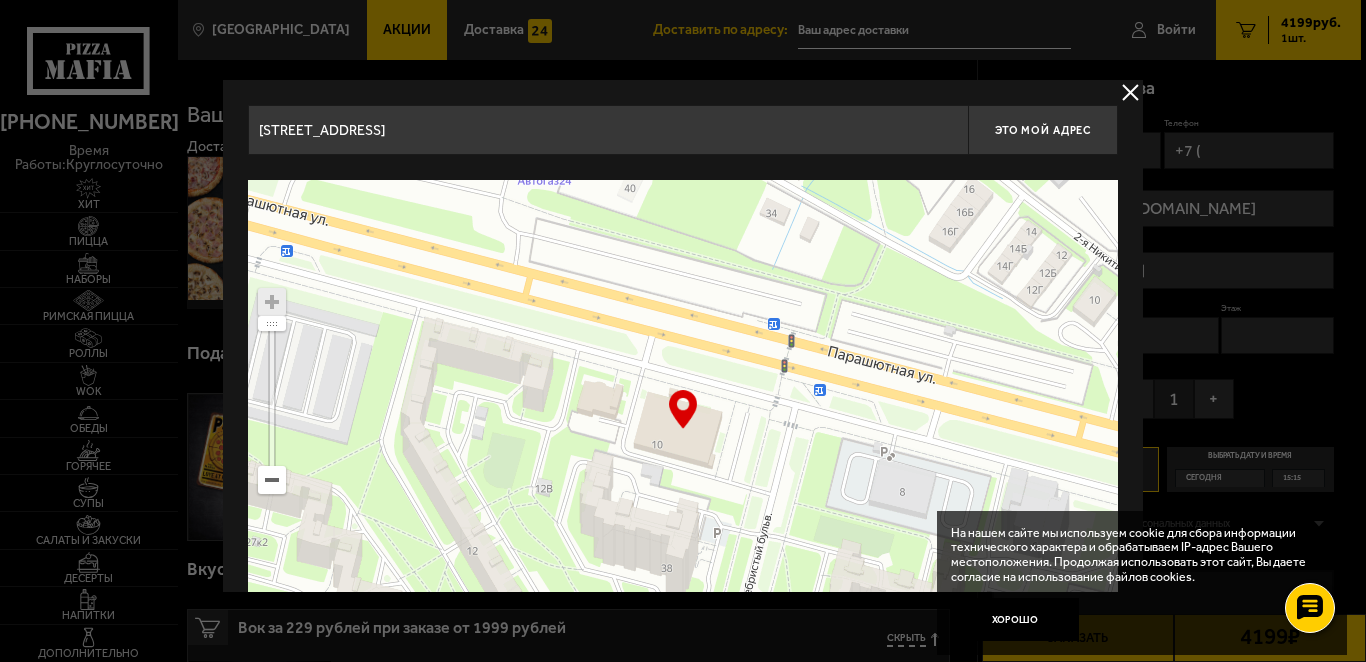 type on "[STREET_ADDRESS]" 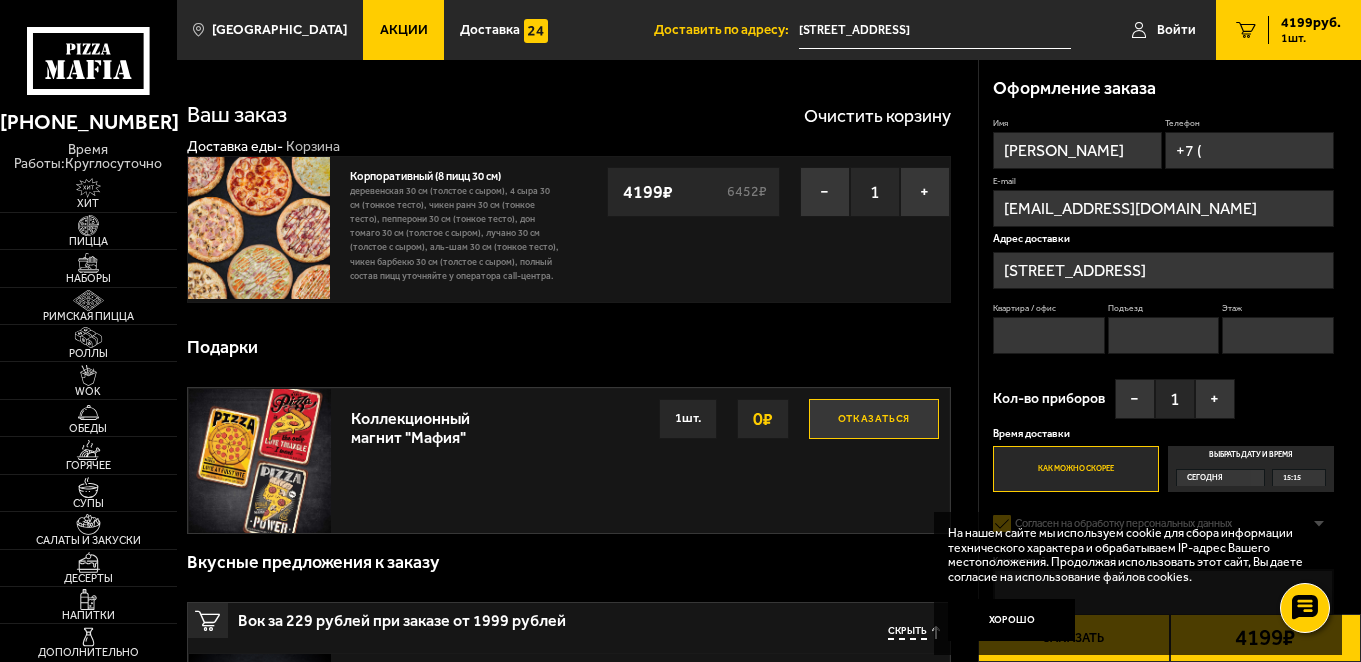 click on "Этаж" at bounding box center (1278, 335) 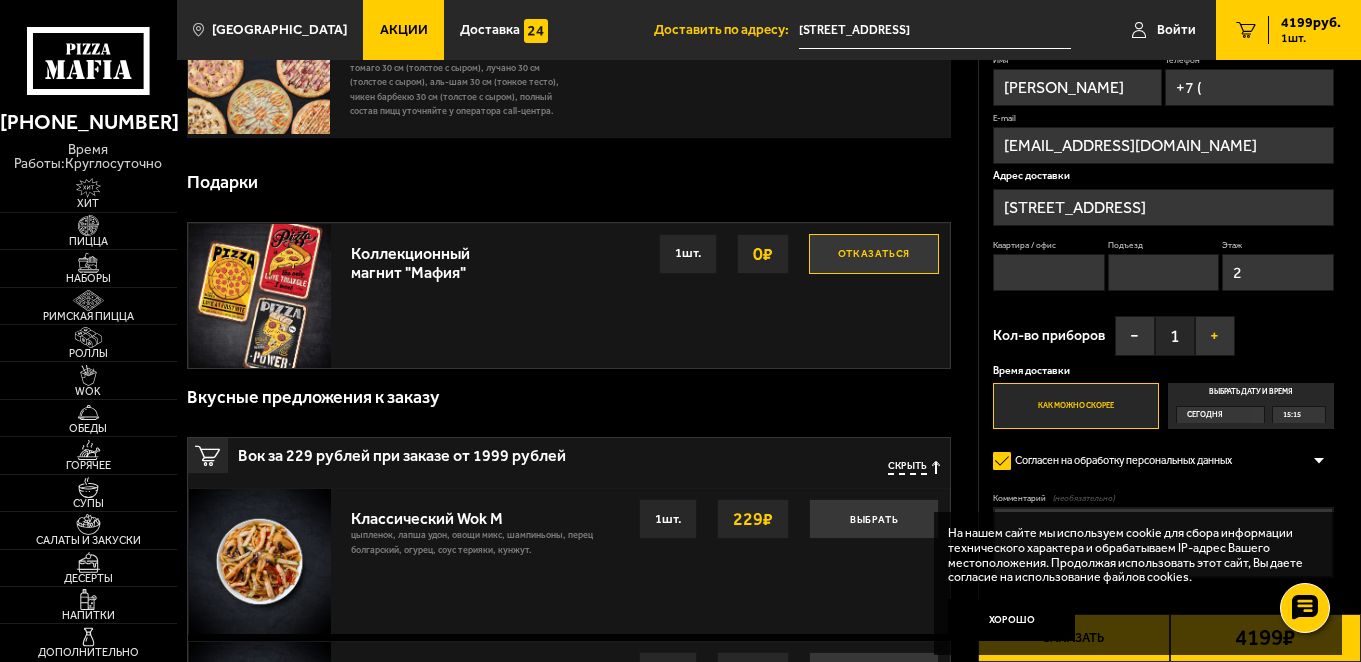 scroll, scrollTop: 200, scrollLeft: 0, axis: vertical 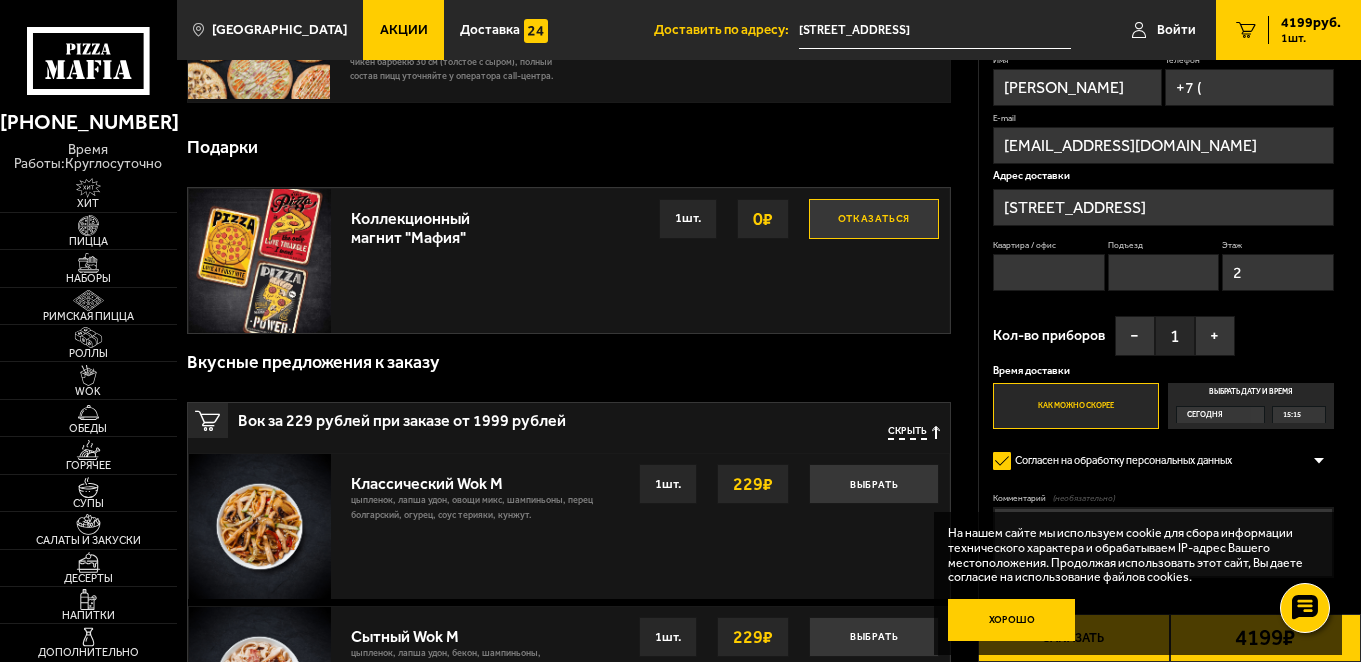 type on "2" 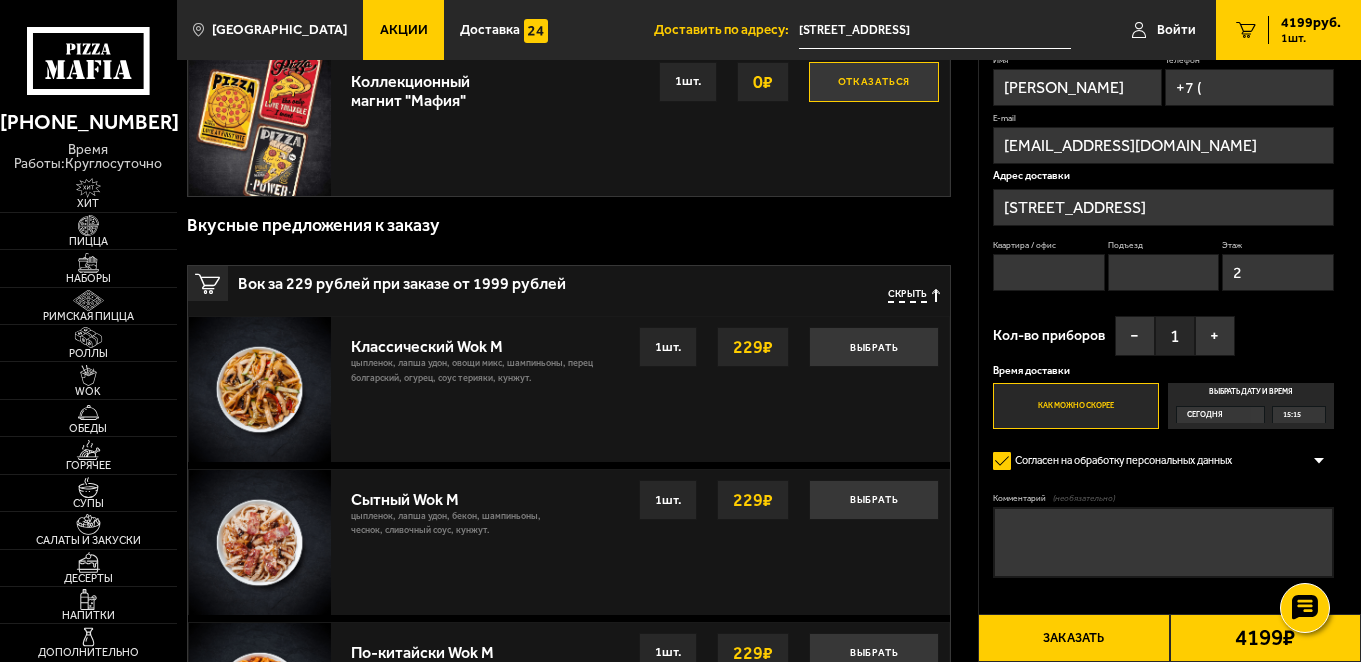 scroll, scrollTop: 400, scrollLeft: 0, axis: vertical 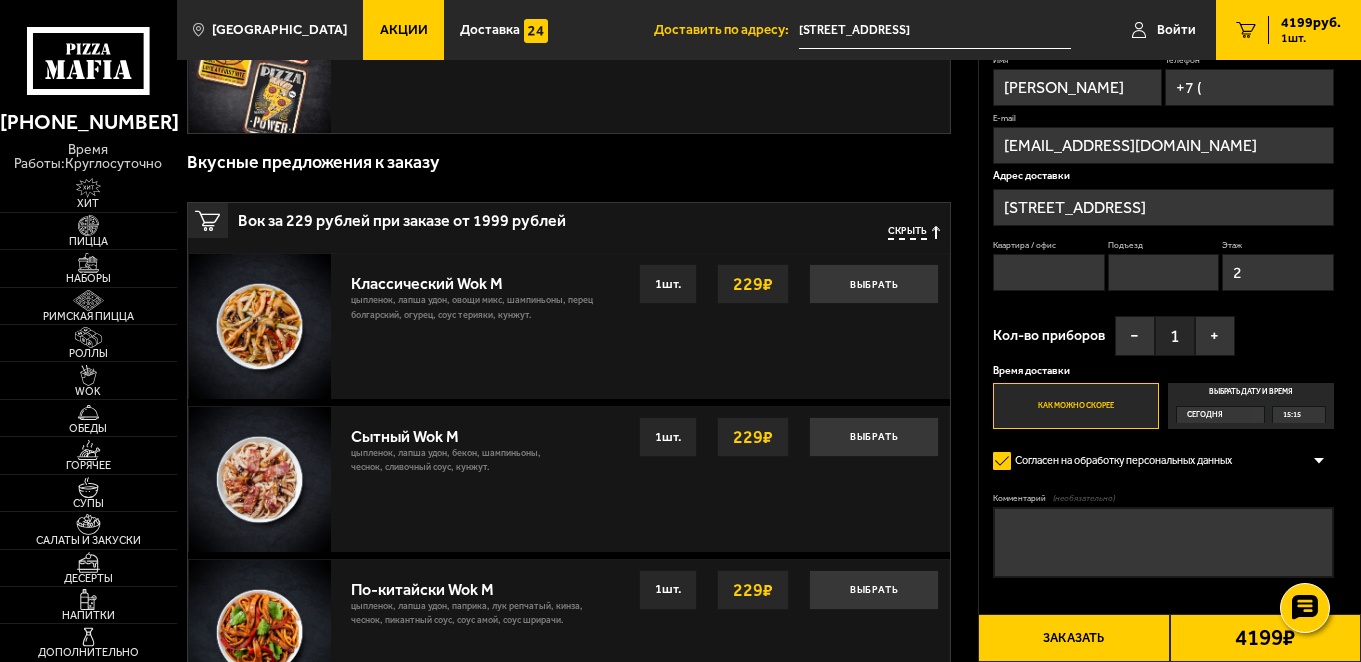 click on "Комментарий   (необязательно)" at bounding box center (1163, 542) 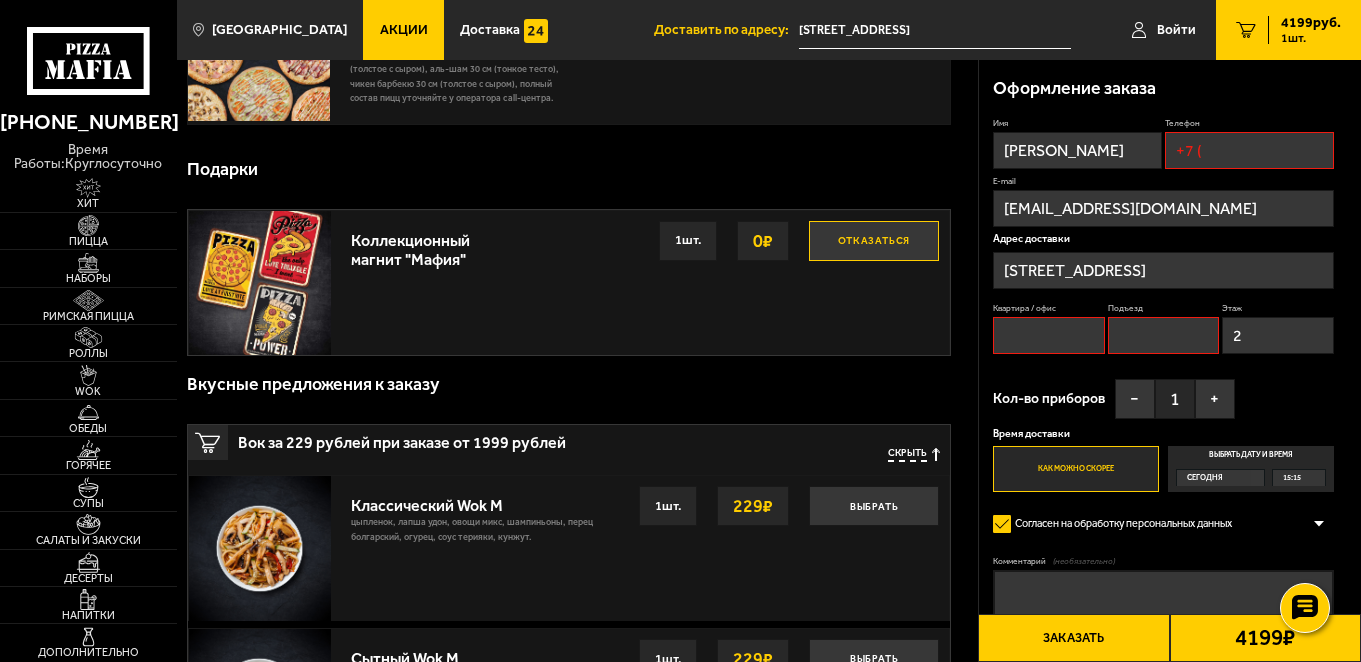 scroll, scrollTop: 170, scrollLeft: 0, axis: vertical 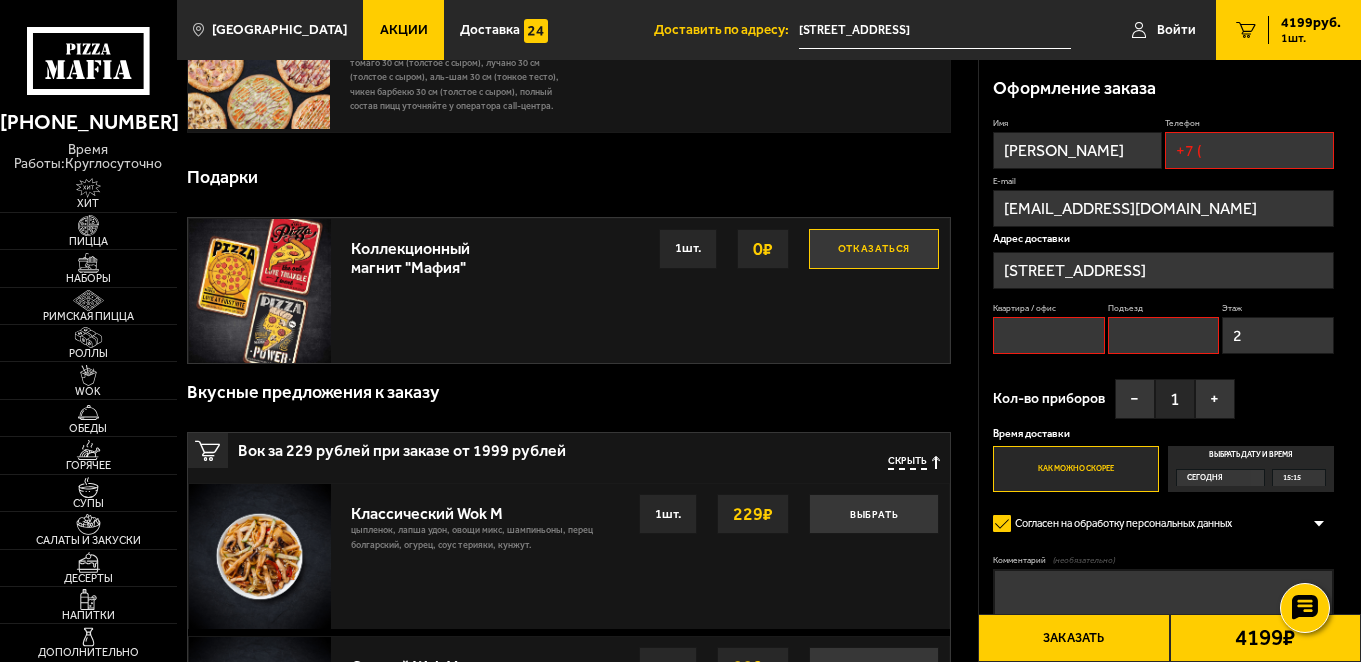 click on "Квартира / офис" at bounding box center (1049, 335) 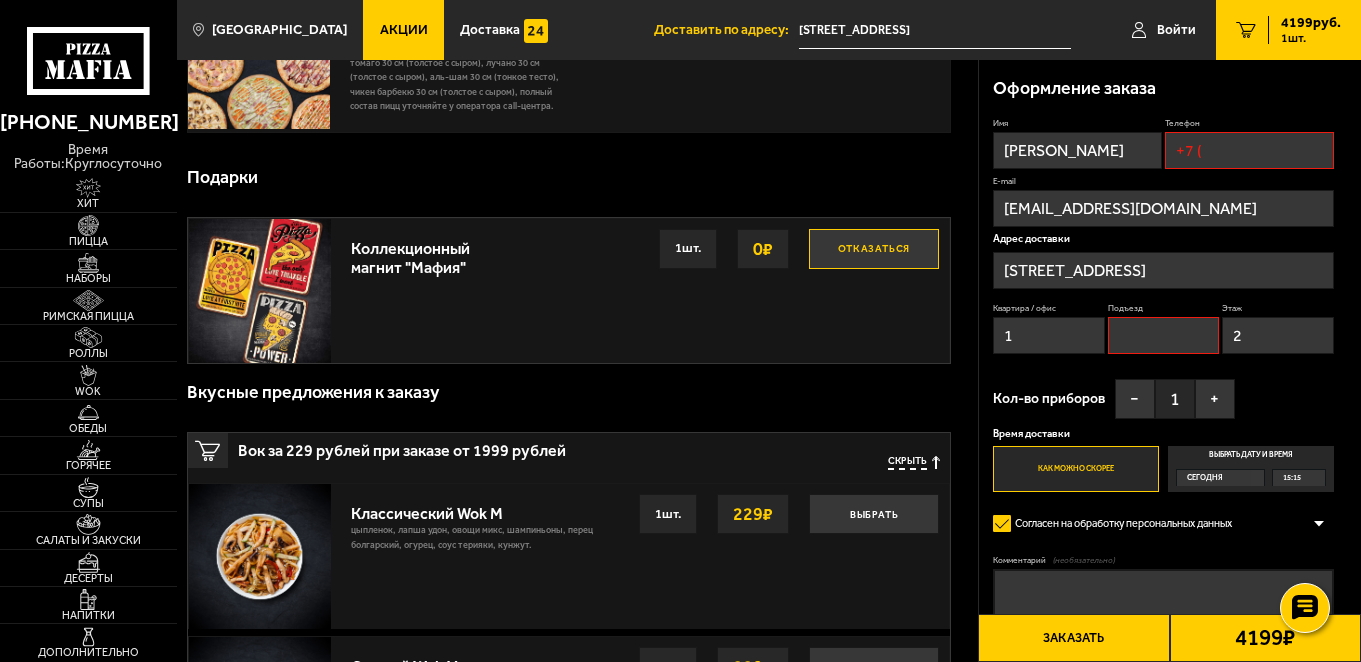 type on "1" 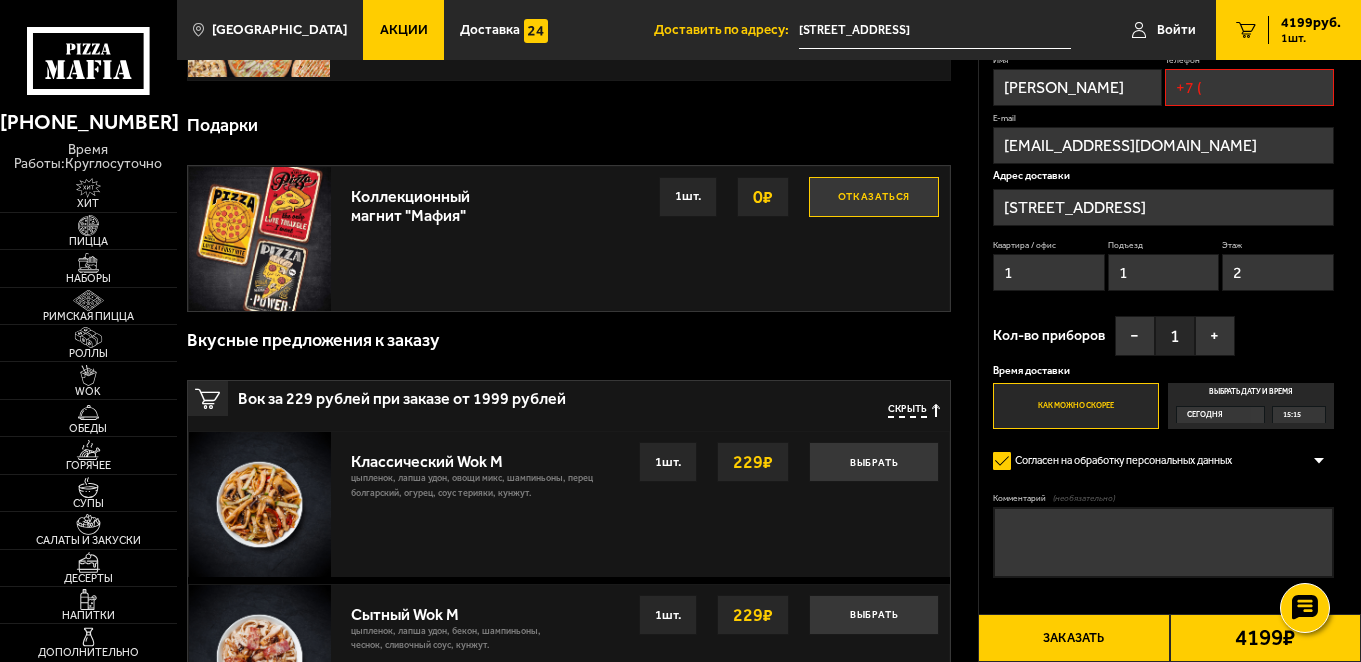 scroll, scrollTop: 270, scrollLeft: 0, axis: vertical 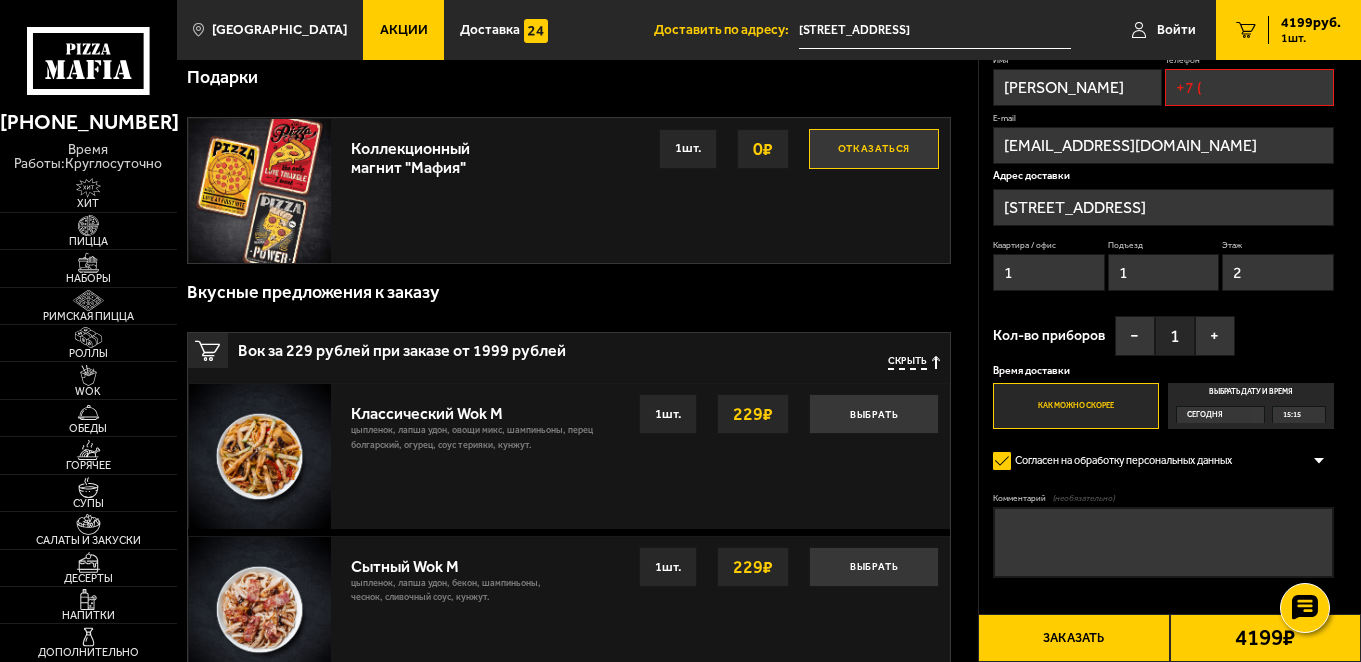 type on "1" 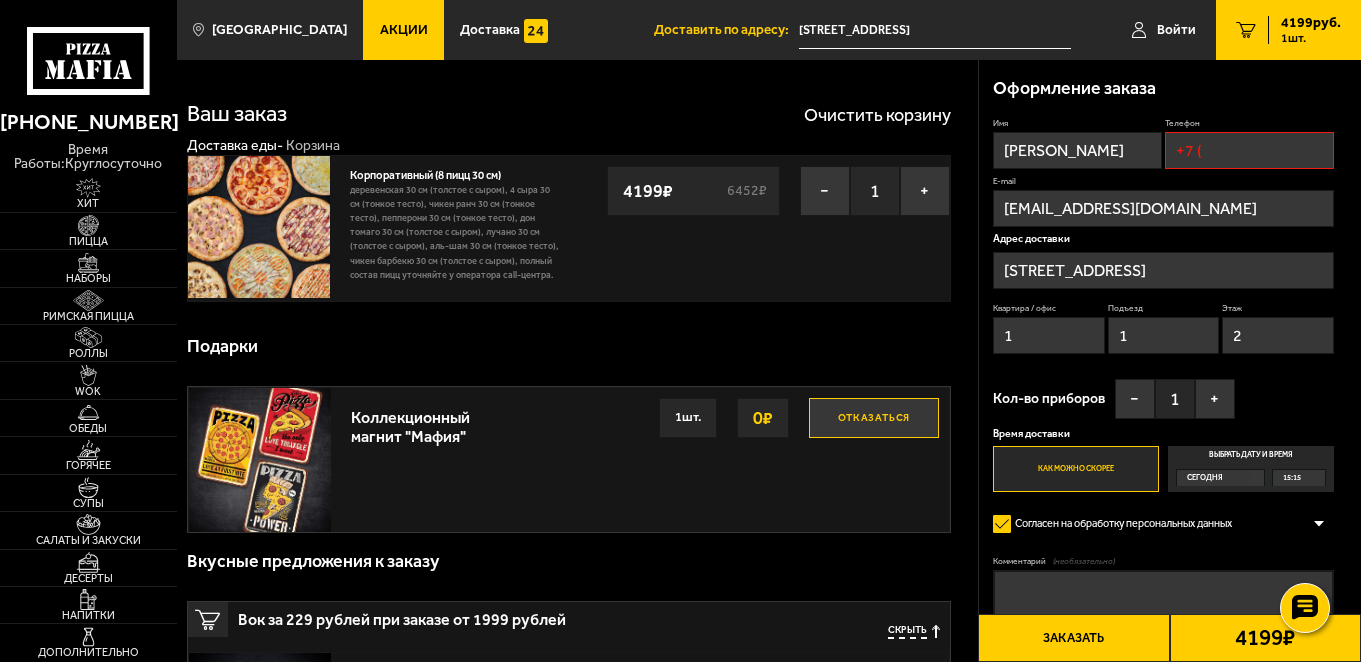 scroll, scrollTop: 0, scrollLeft: 0, axis: both 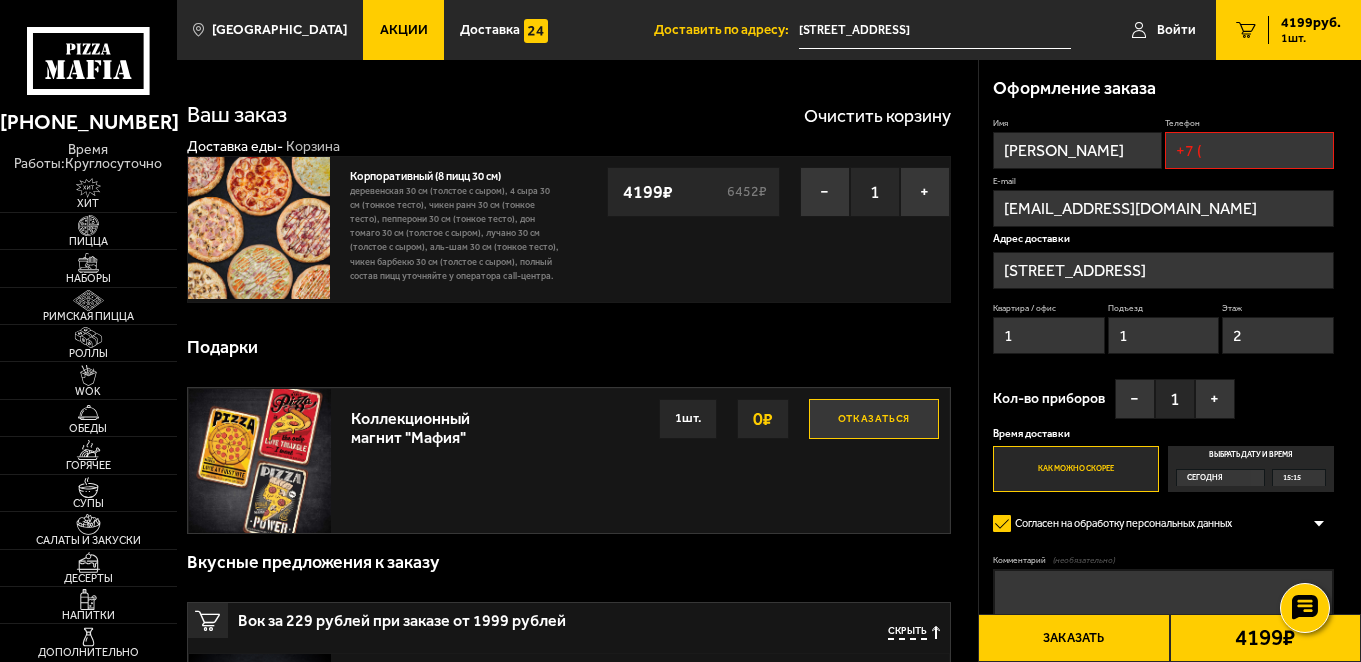 click on "+7 (" at bounding box center [1249, 150] 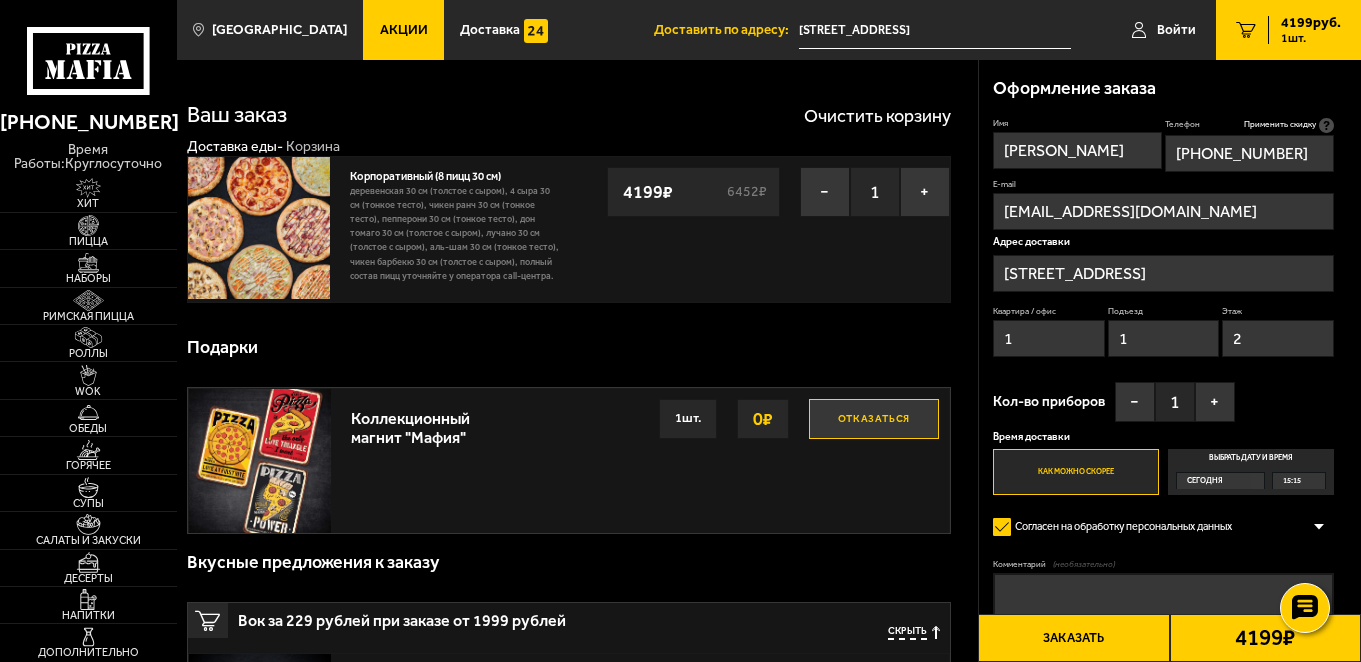 type on "[PHONE_NUMBER]" 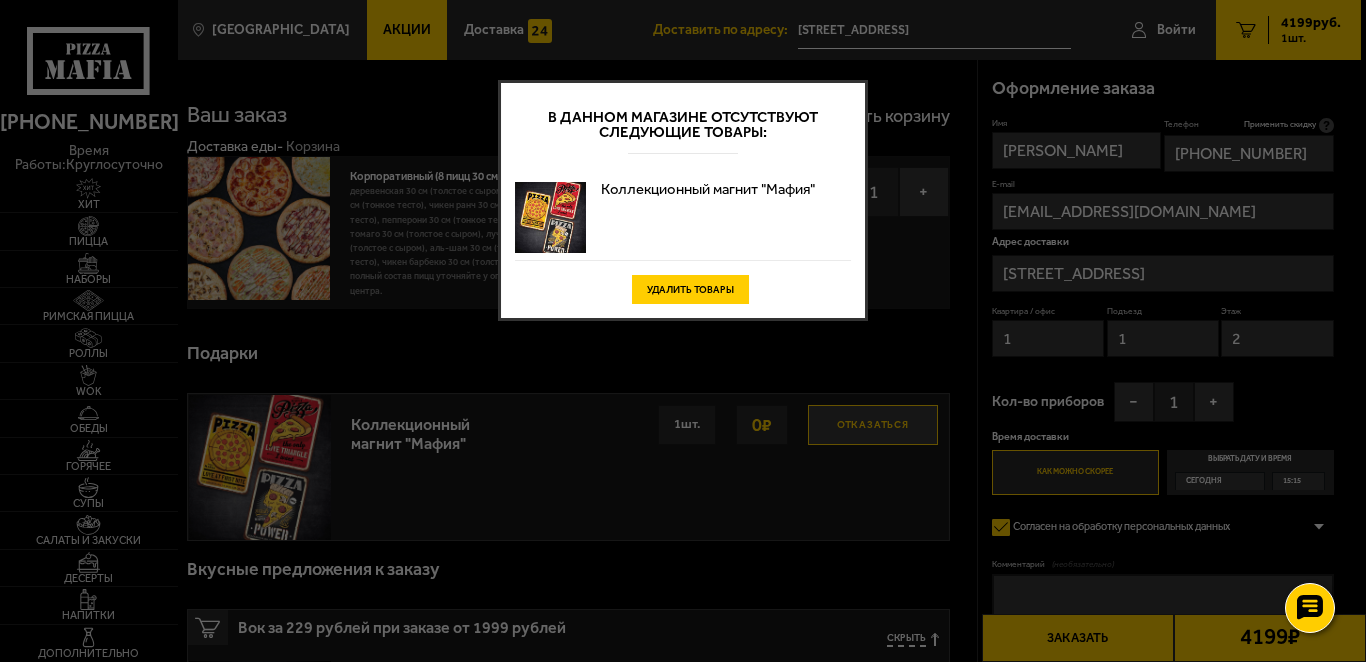 click on "Удалить товары" at bounding box center [690, 289] 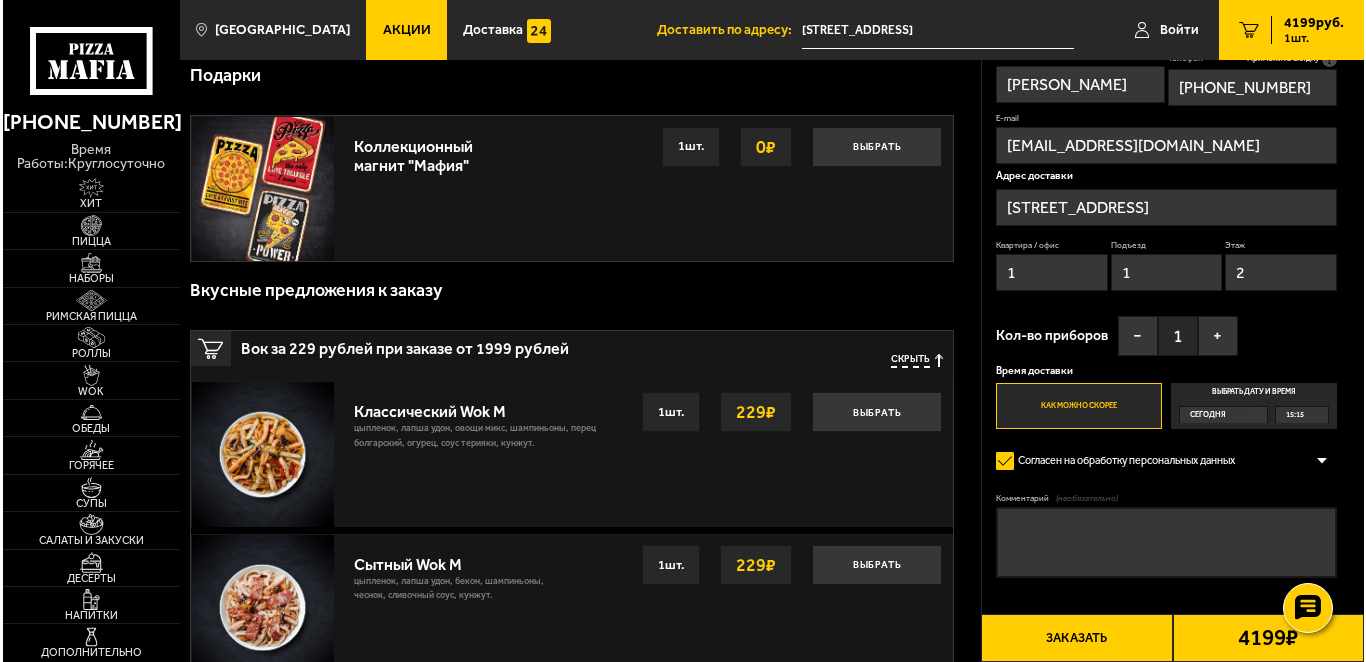 scroll, scrollTop: 300, scrollLeft: 0, axis: vertical 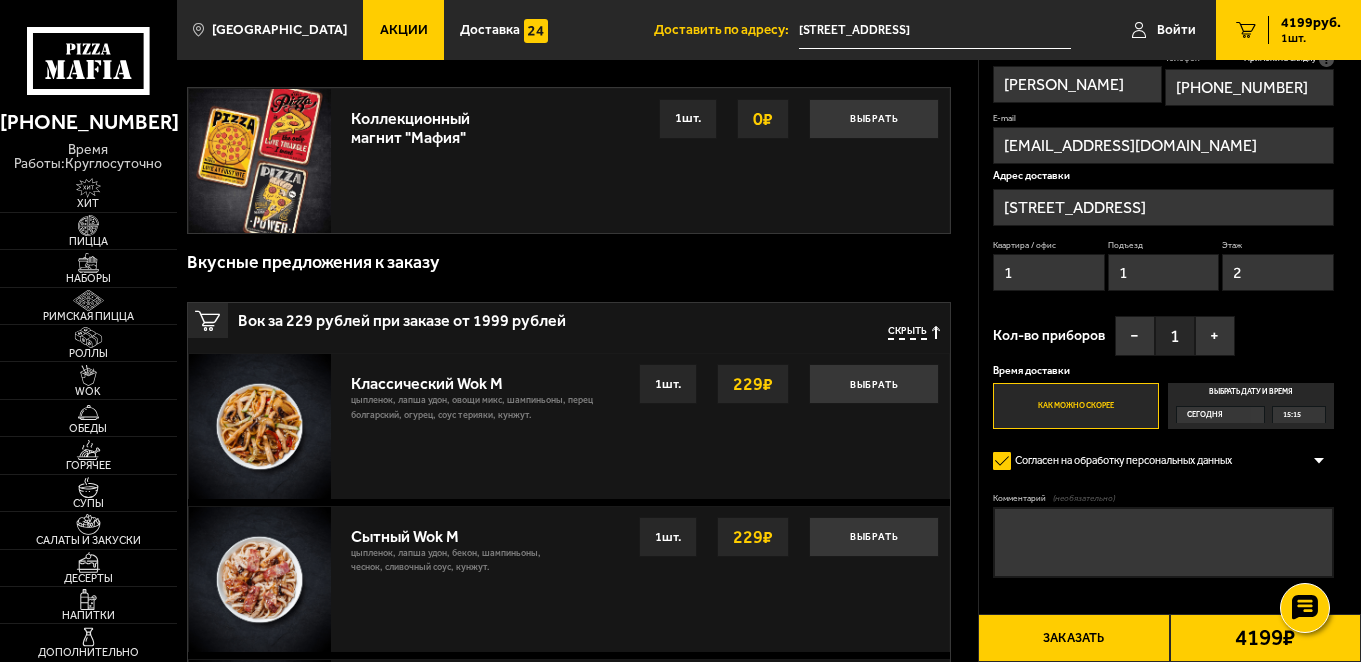 click on "Заказать" at bounding box center [1073, 638] 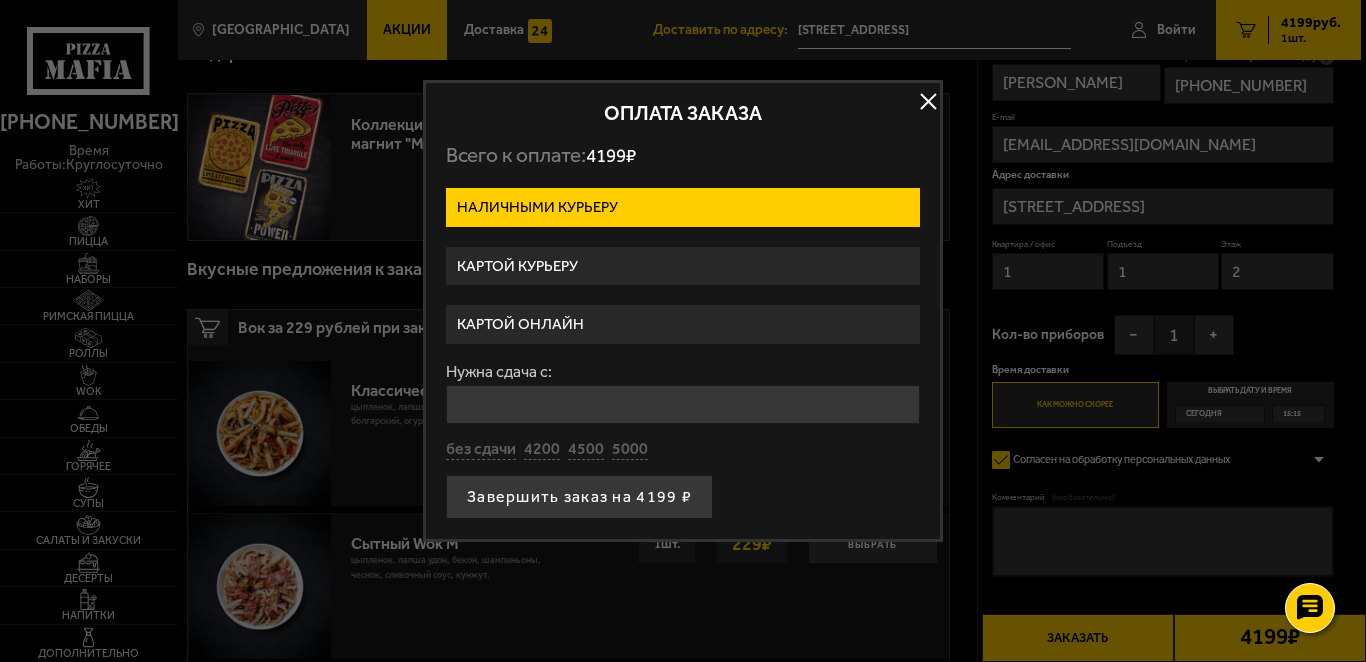 click on "Картой курьеру" at bounding box center (683, 266) 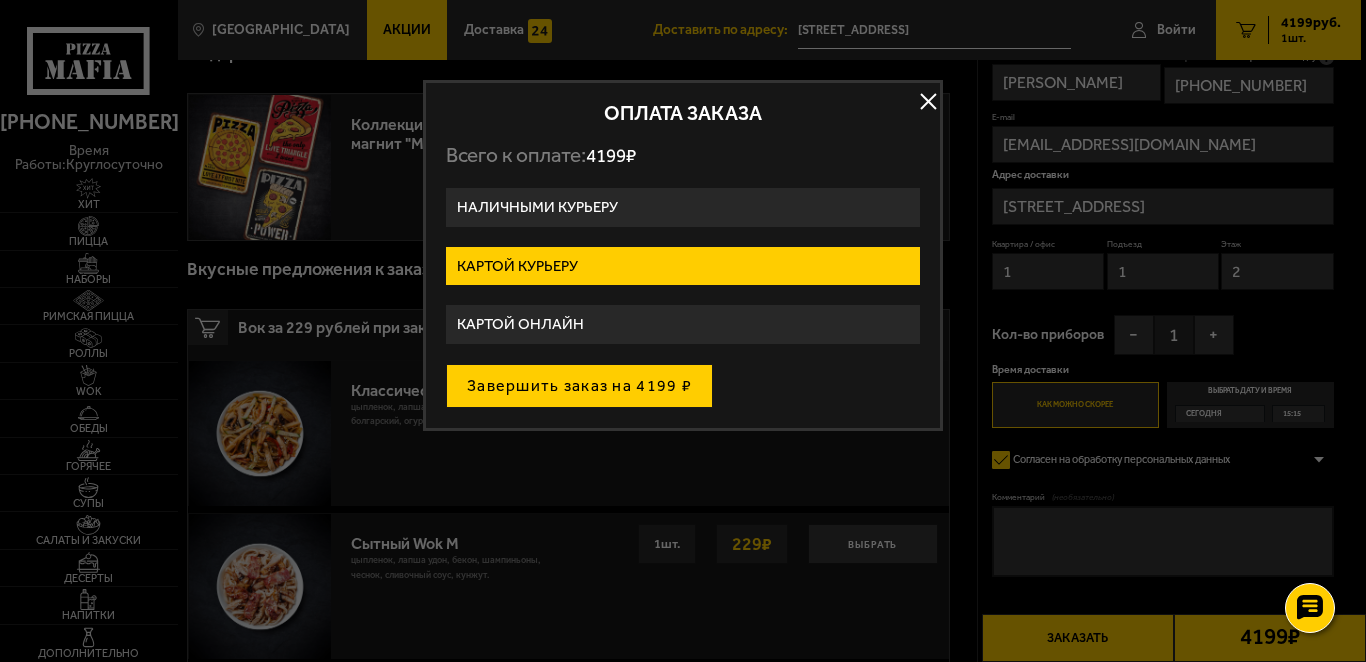 click on "Завершить заказ на 4199 ₽" at bounding box center [579, 386] 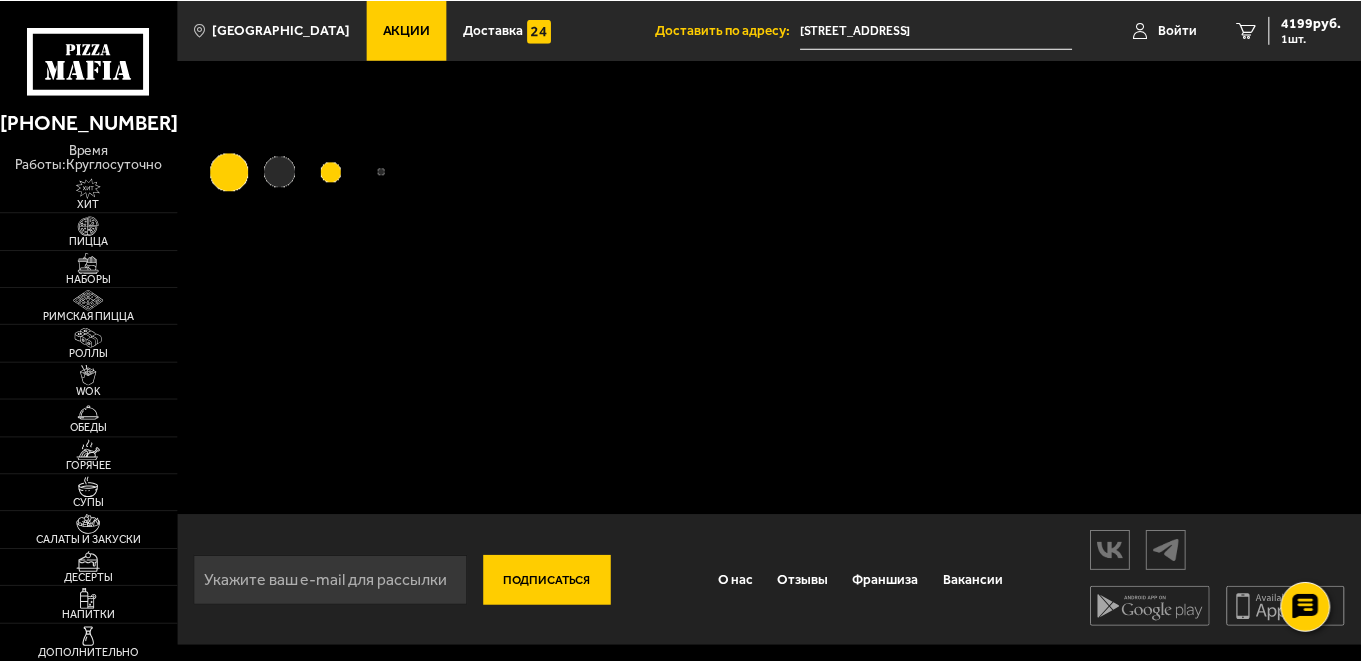 scroll, scrollTop: 0, scrollLeft: 0, axis: both 